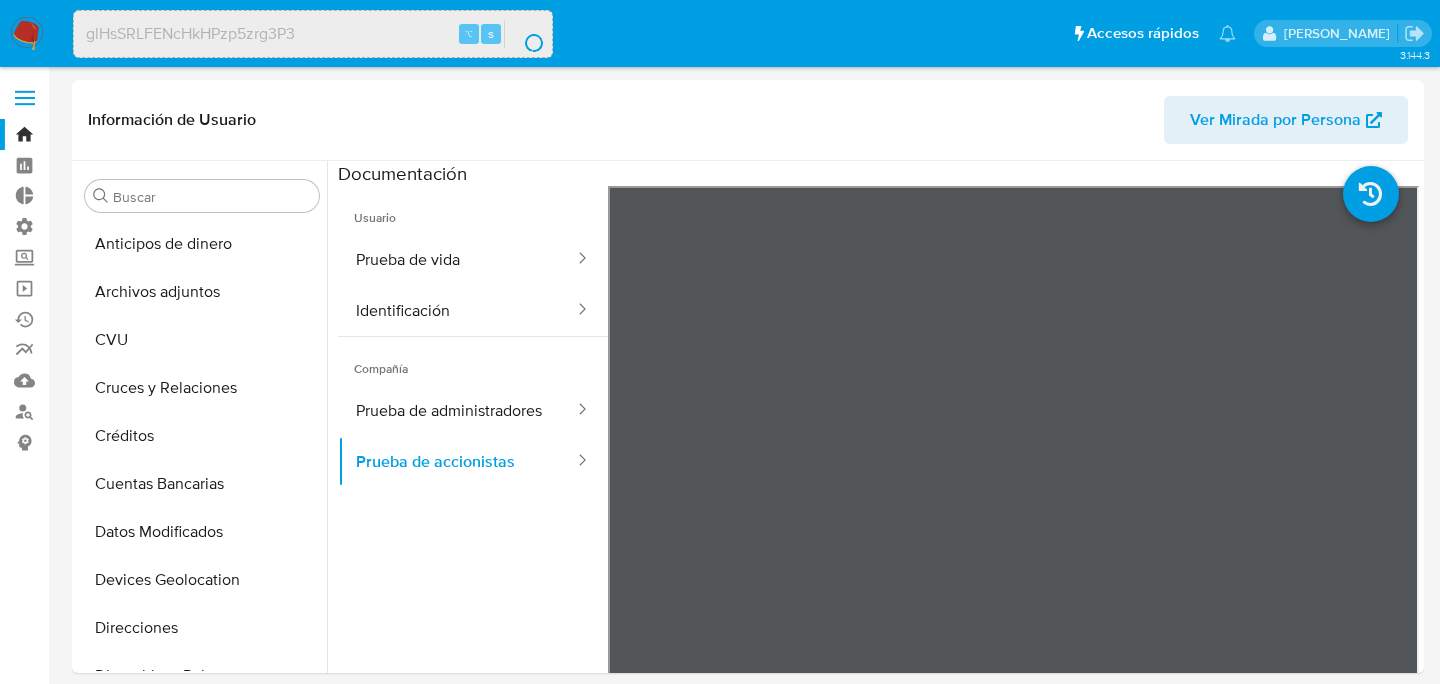 select on "10" 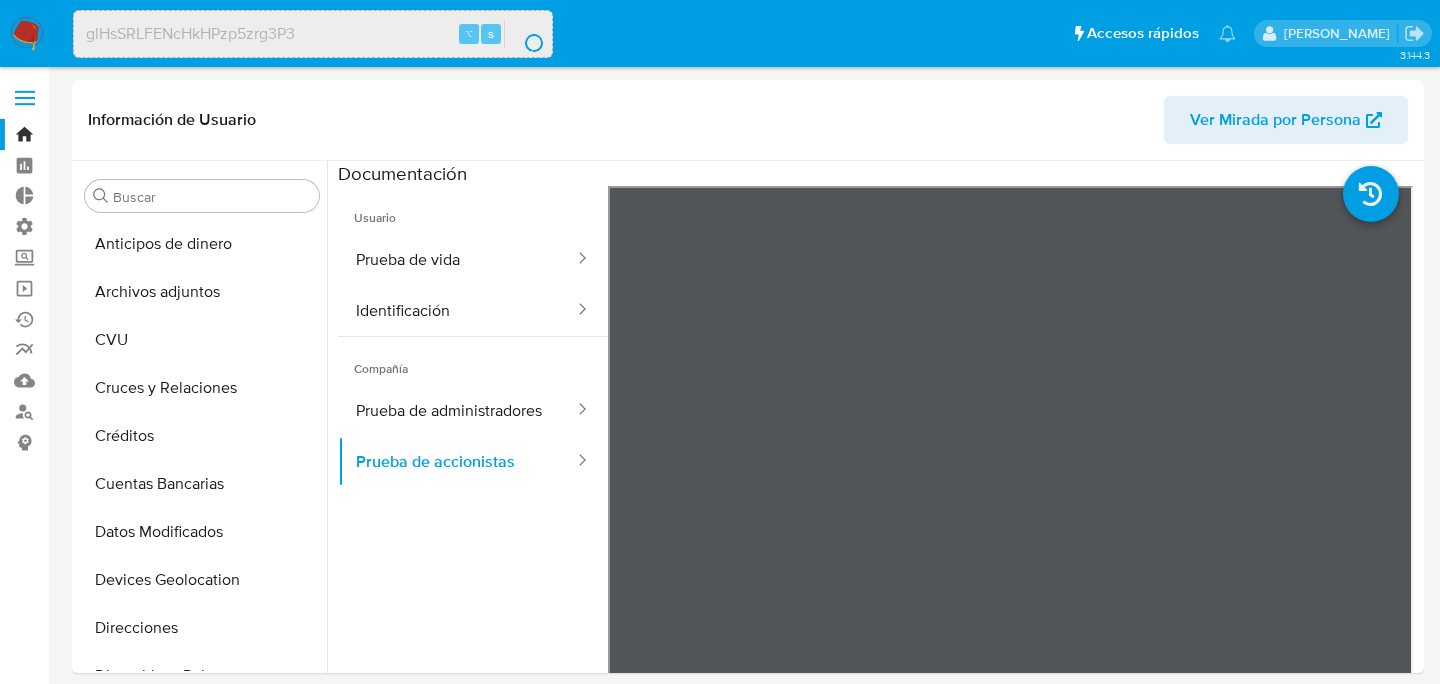 scroll, scrollTop: 460, scrollLeft: 0, axis: vertical 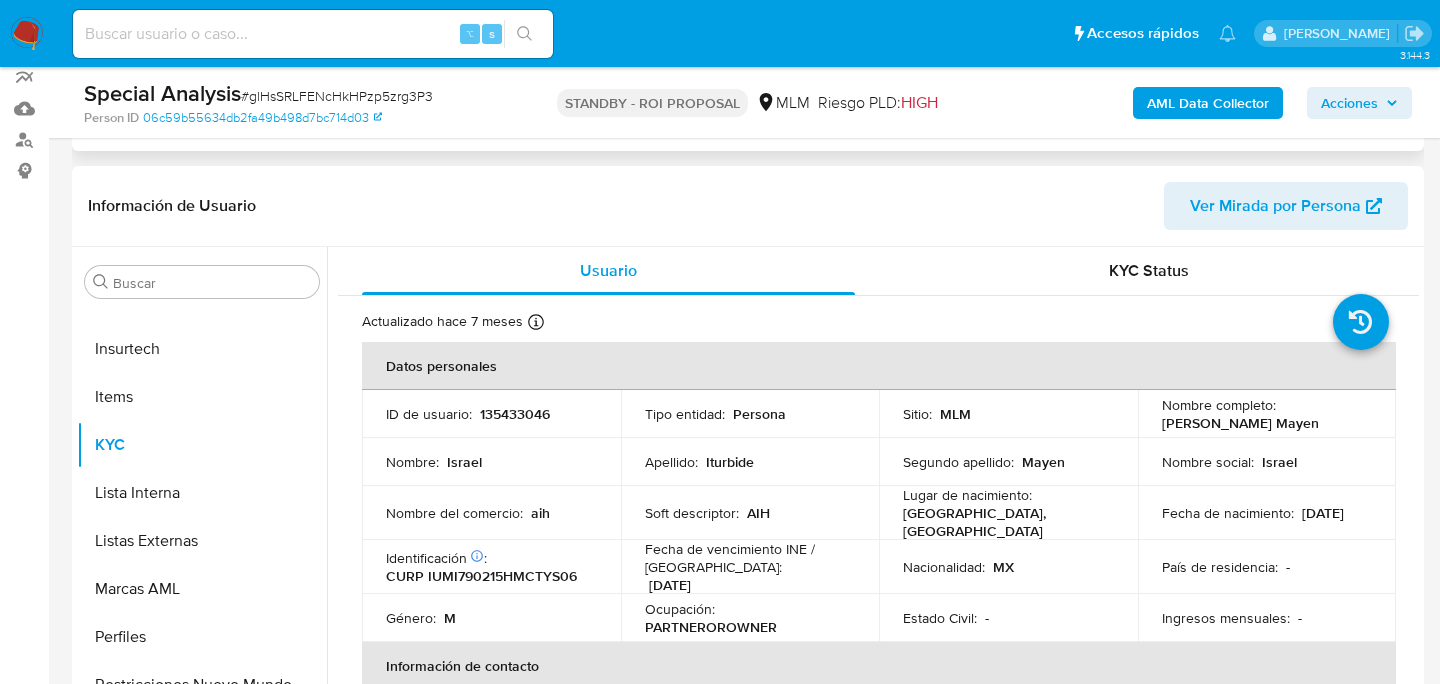 select on "10" 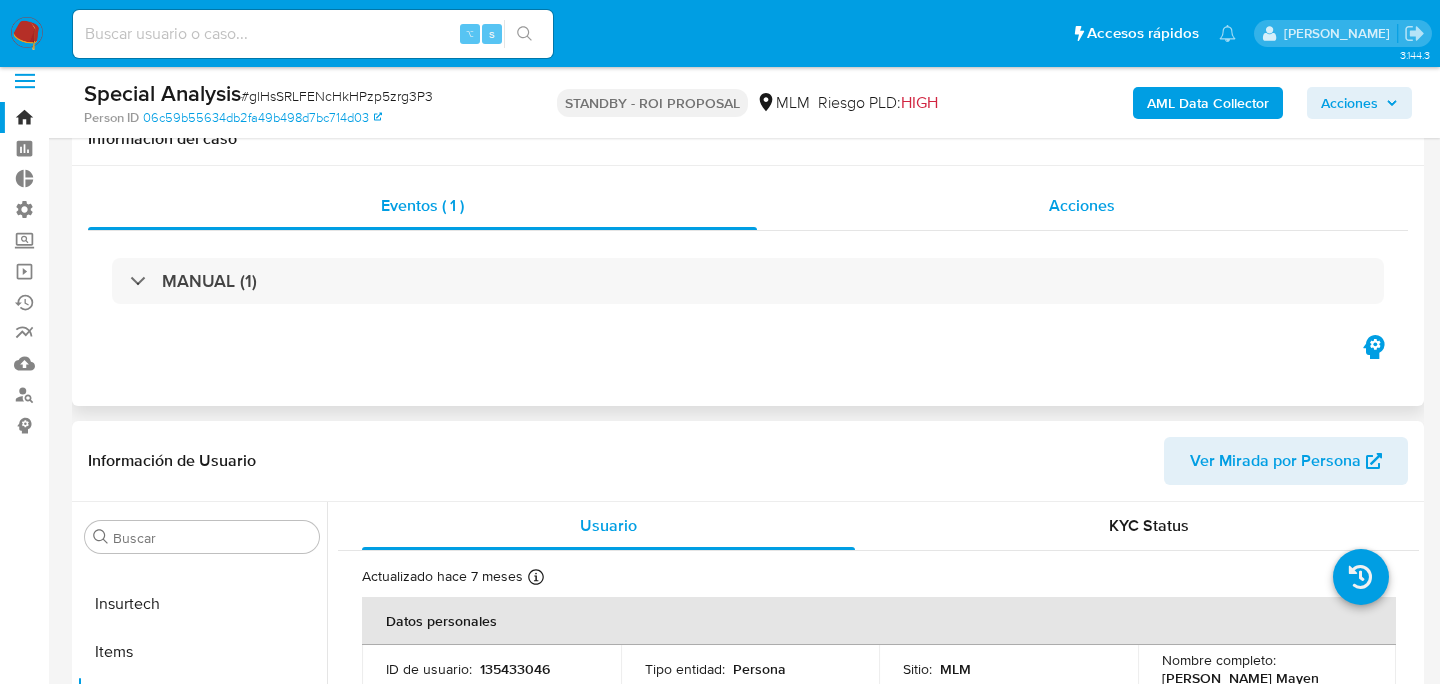 scroll, scrollTop: 0, scrollLeft: 0, axis: both 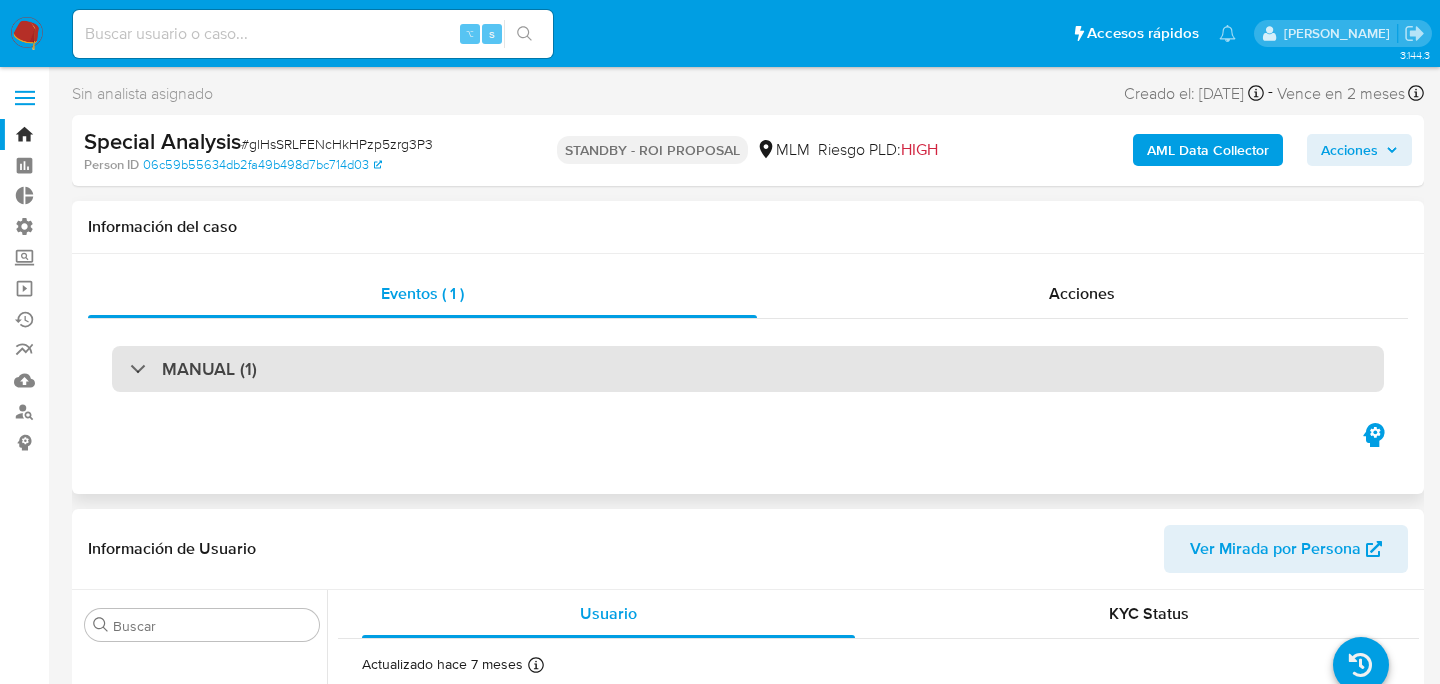 click on "MANUAL (1)" at bounding box center (748, 369) 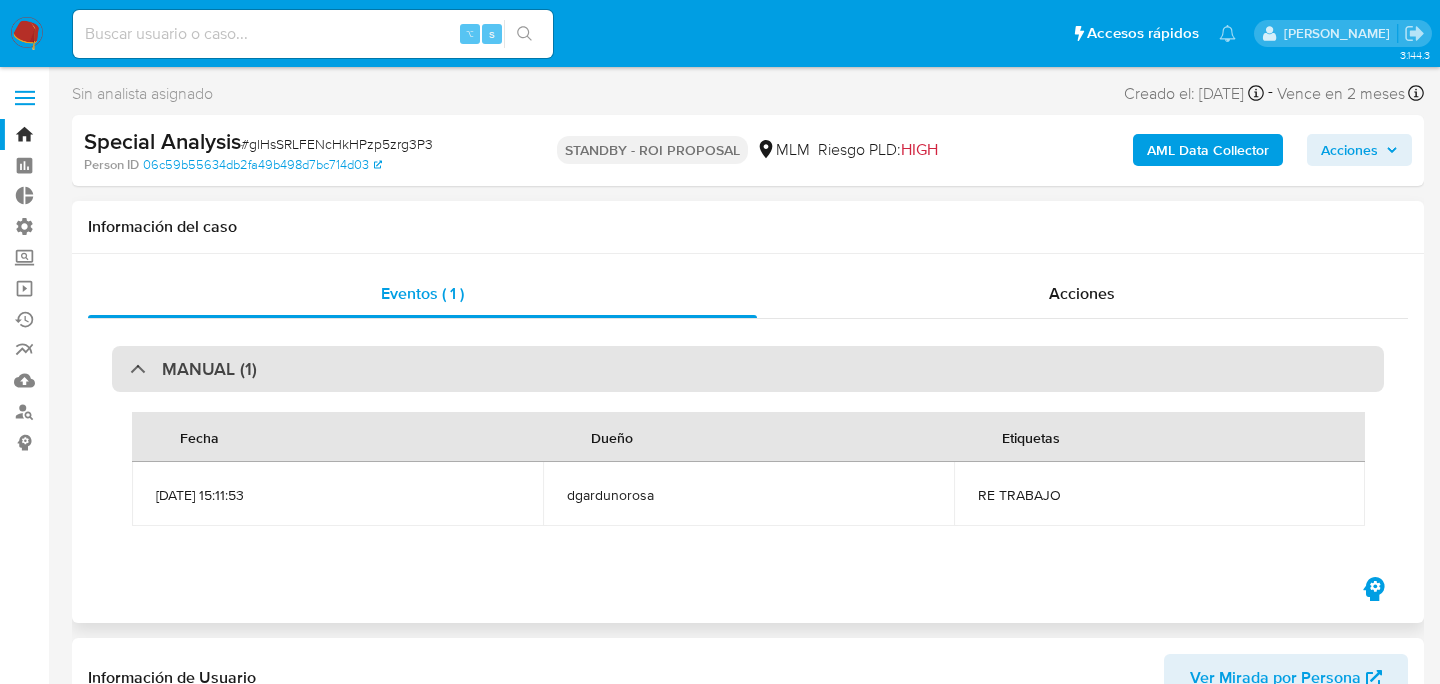 click on "MANUAL (1)" at bounding box center (748, 369) 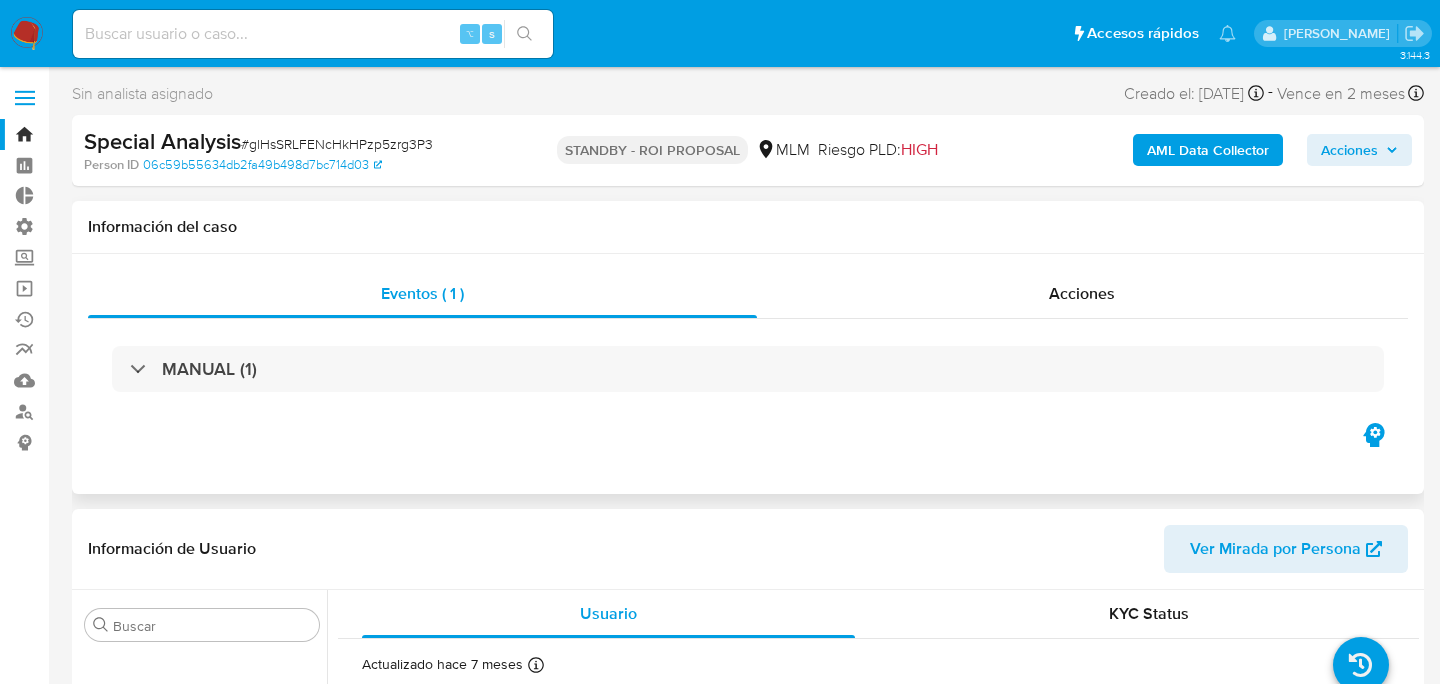 click on "Eventos ( 1 ) Acciones MANUAL (1)" at bounding box center [748, 344] 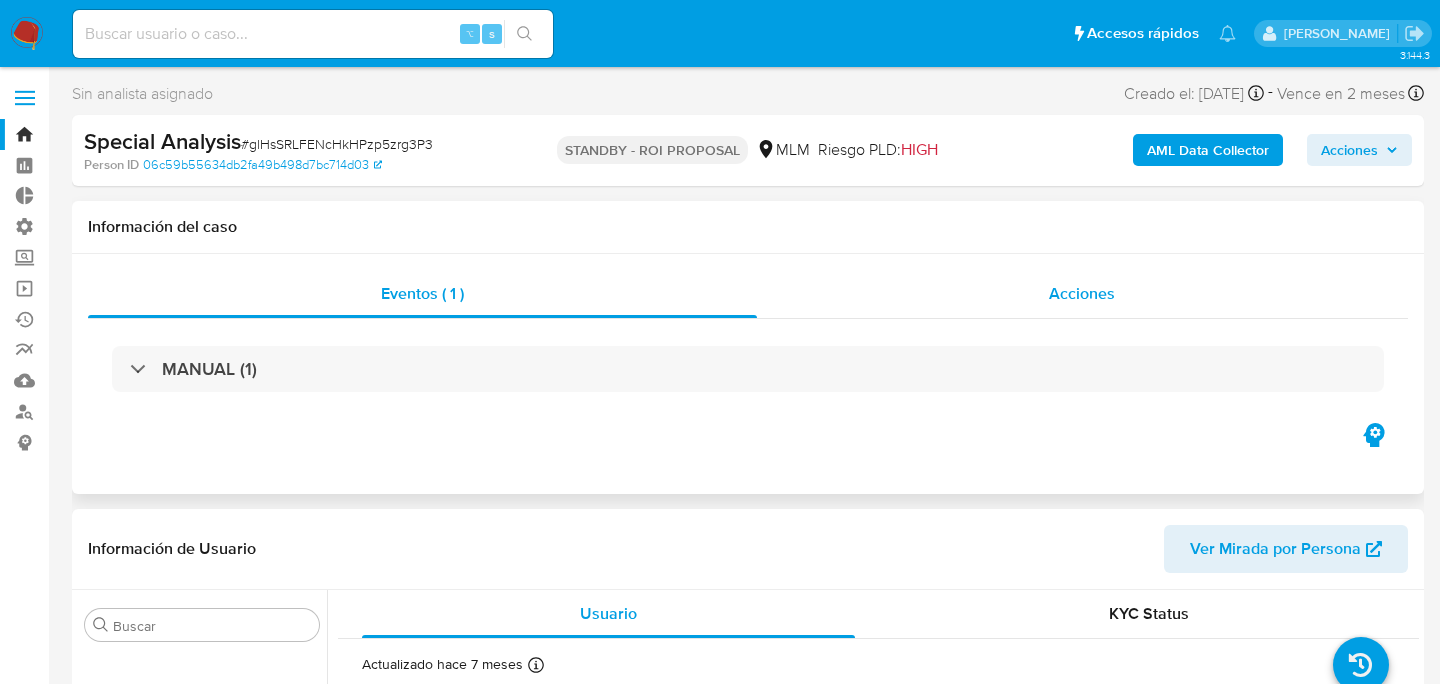 click on "Acciones" at bounding box center [1083, 294] 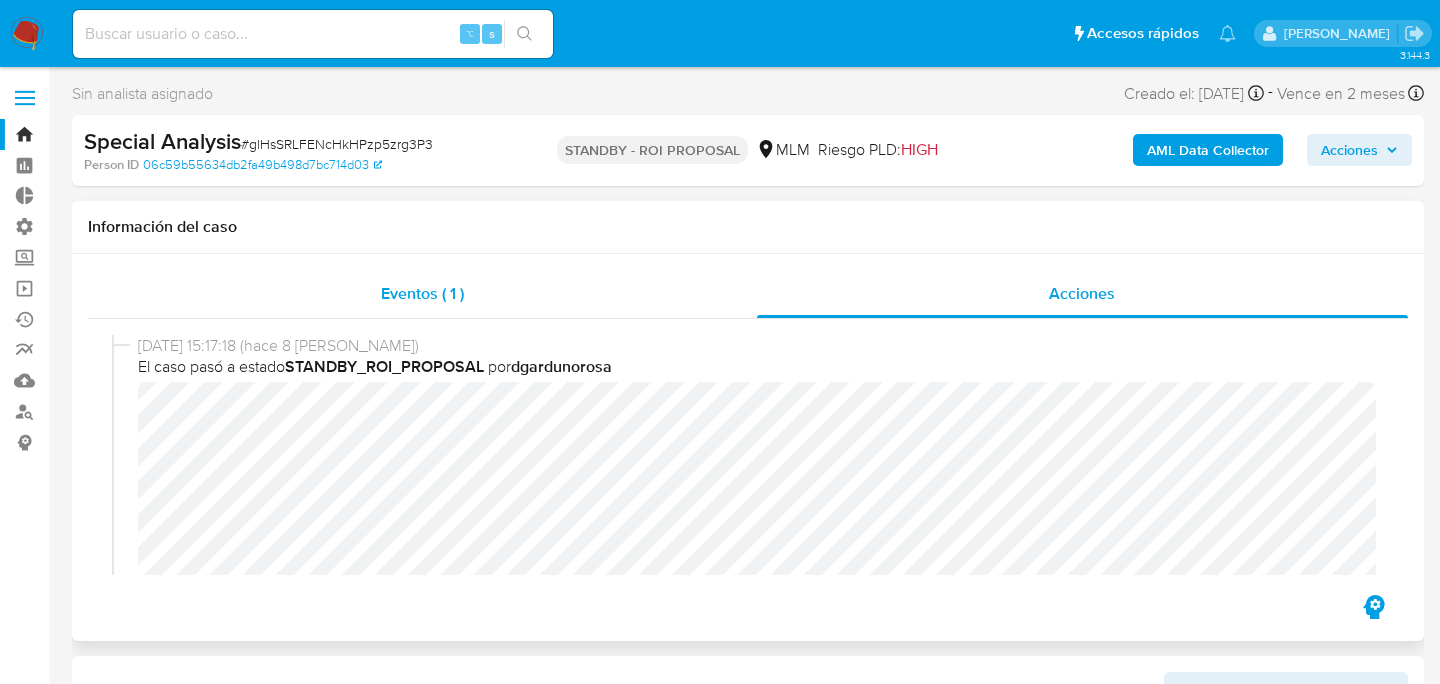 click on "Eventos ( 1 )" at bounding box center (422, 294) 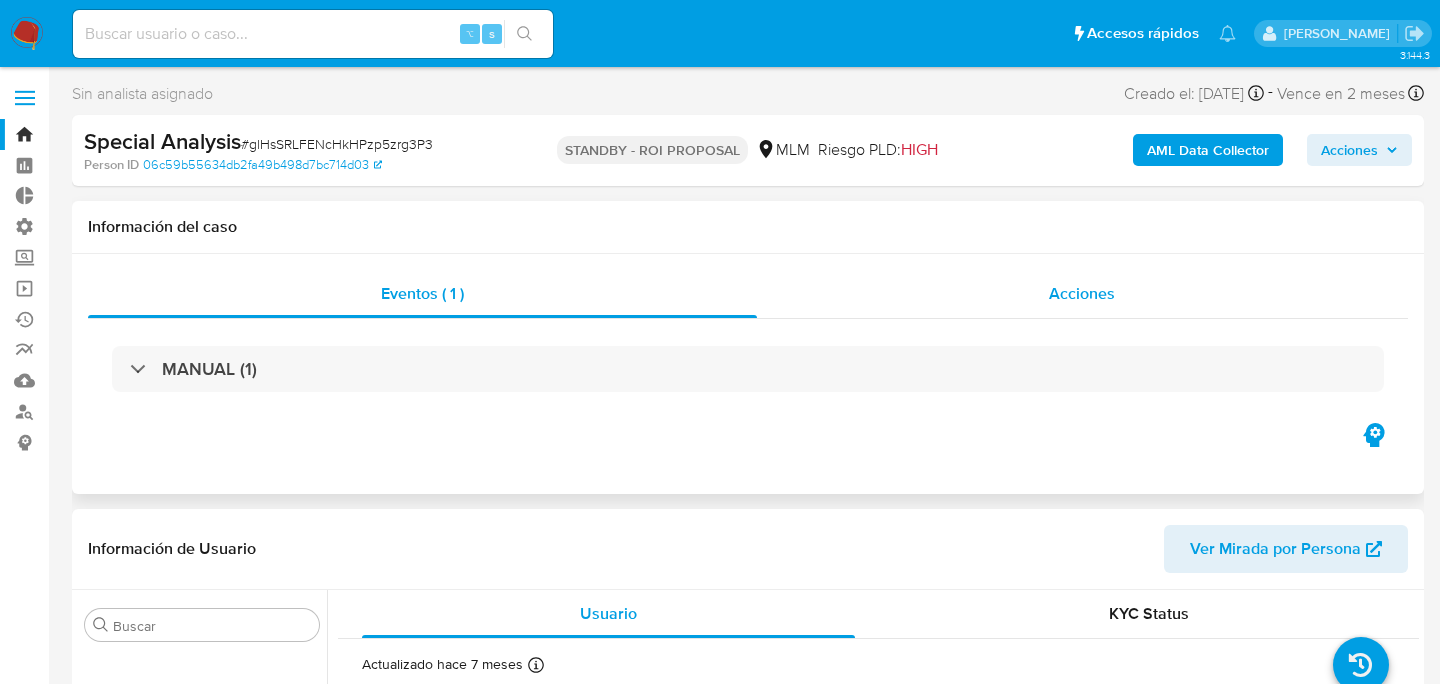 click on "Acciones" at bounding box center (1083, 294) 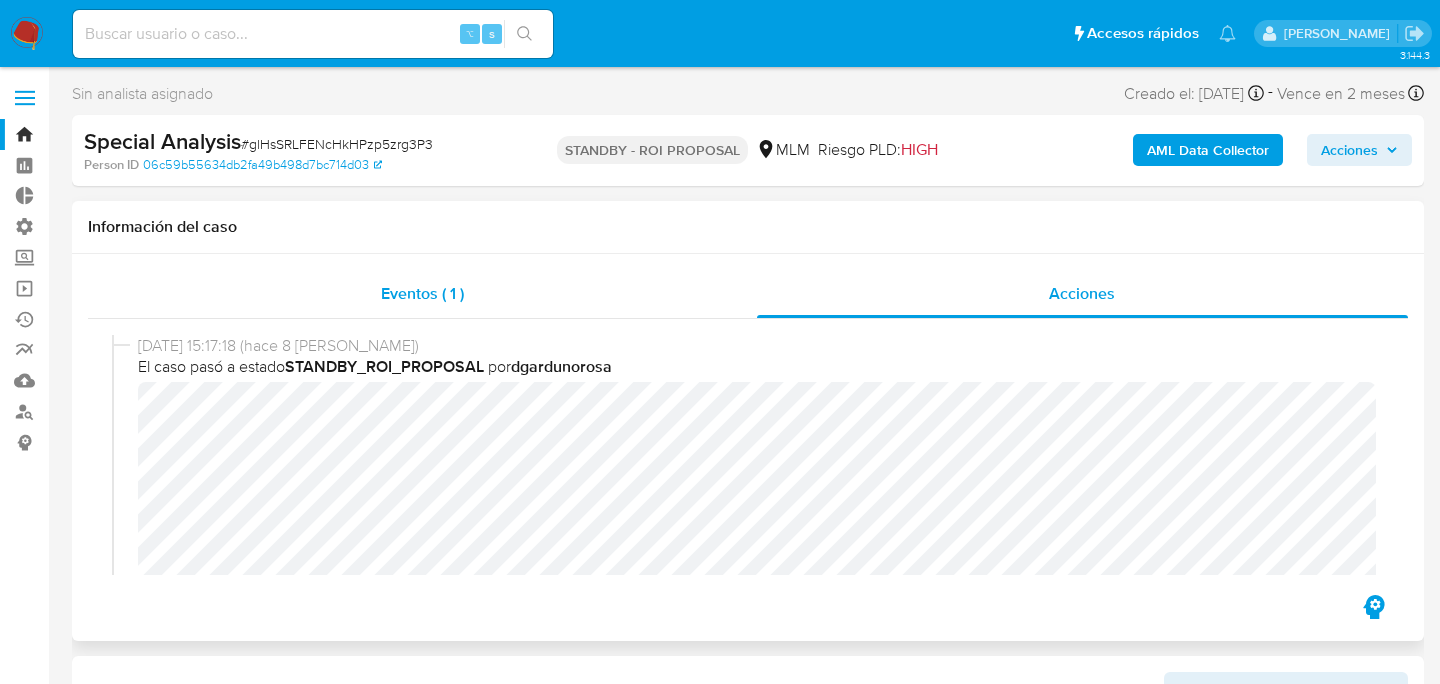 click on "Eventos ( 1 )" at bounding box center (422, 294) 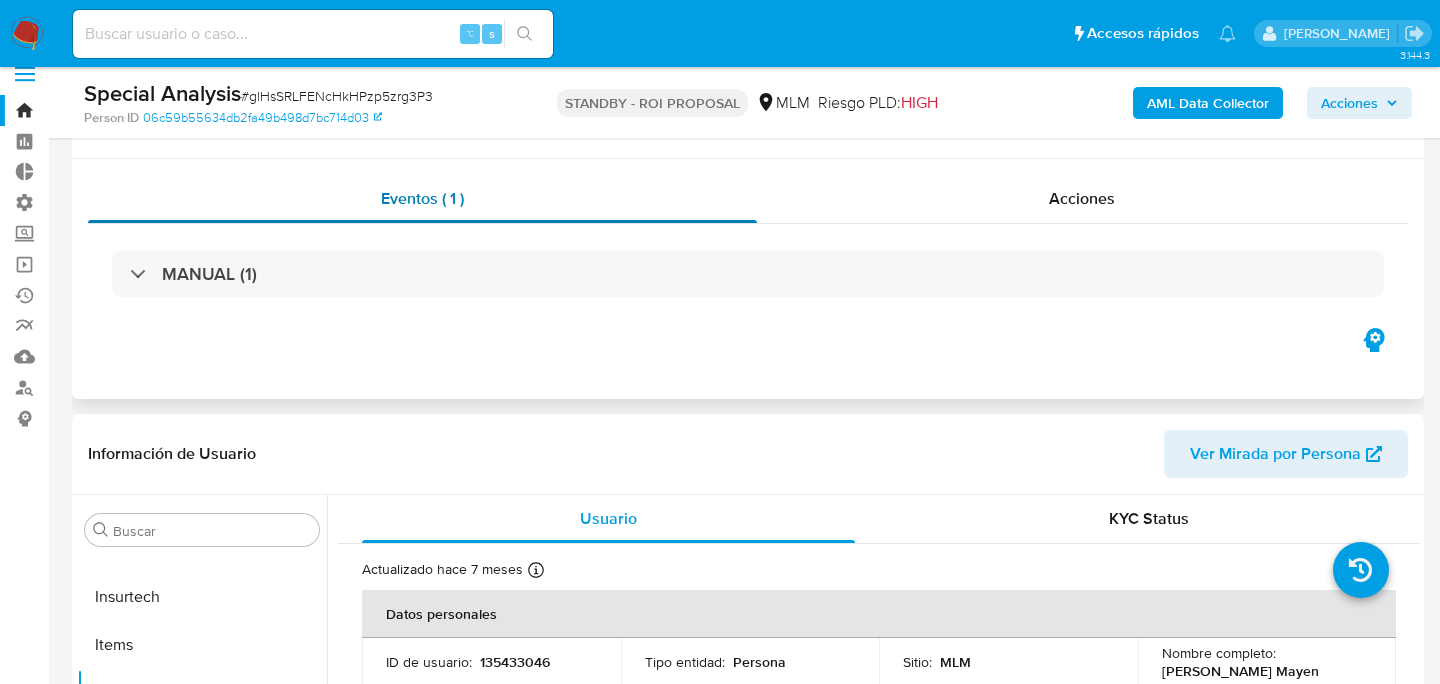 scroll, scrollTop: 0, scrollLeft: 0, axis: both 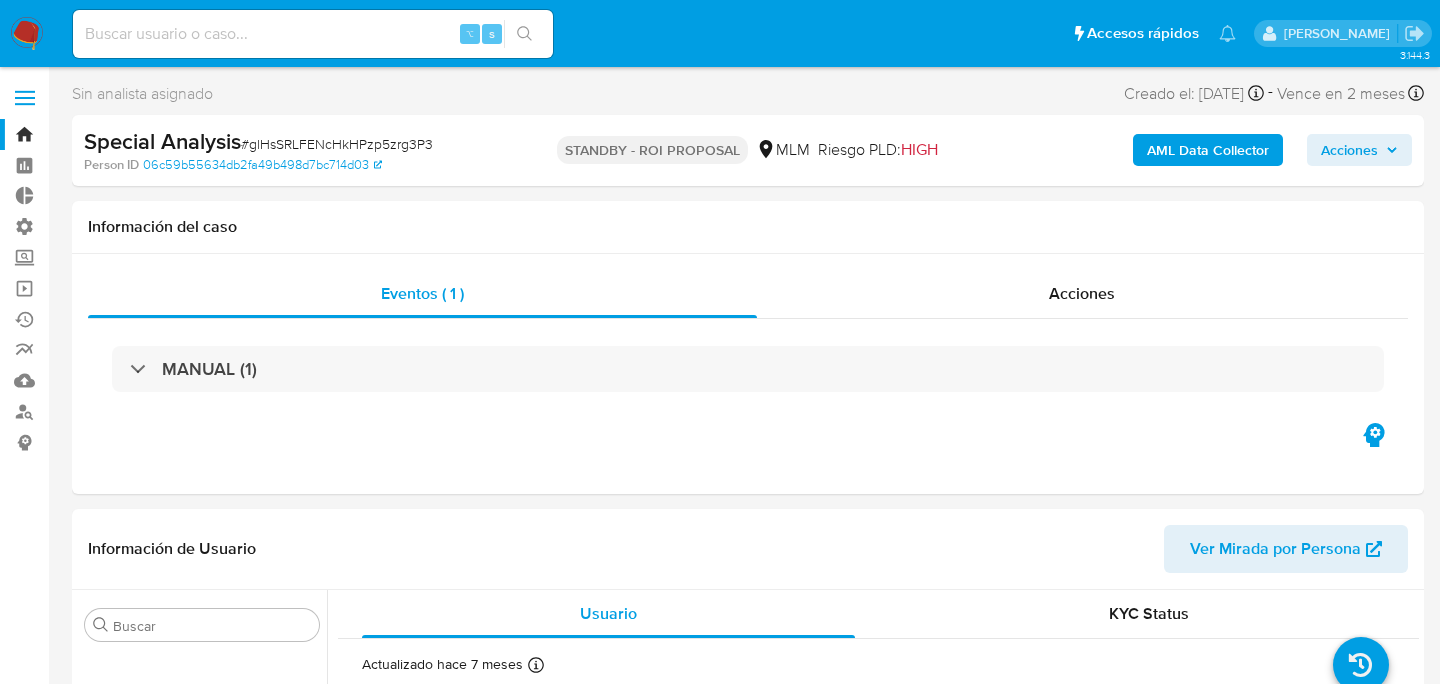 click on "AML Data Collector" at bounding box center (1208, 150) 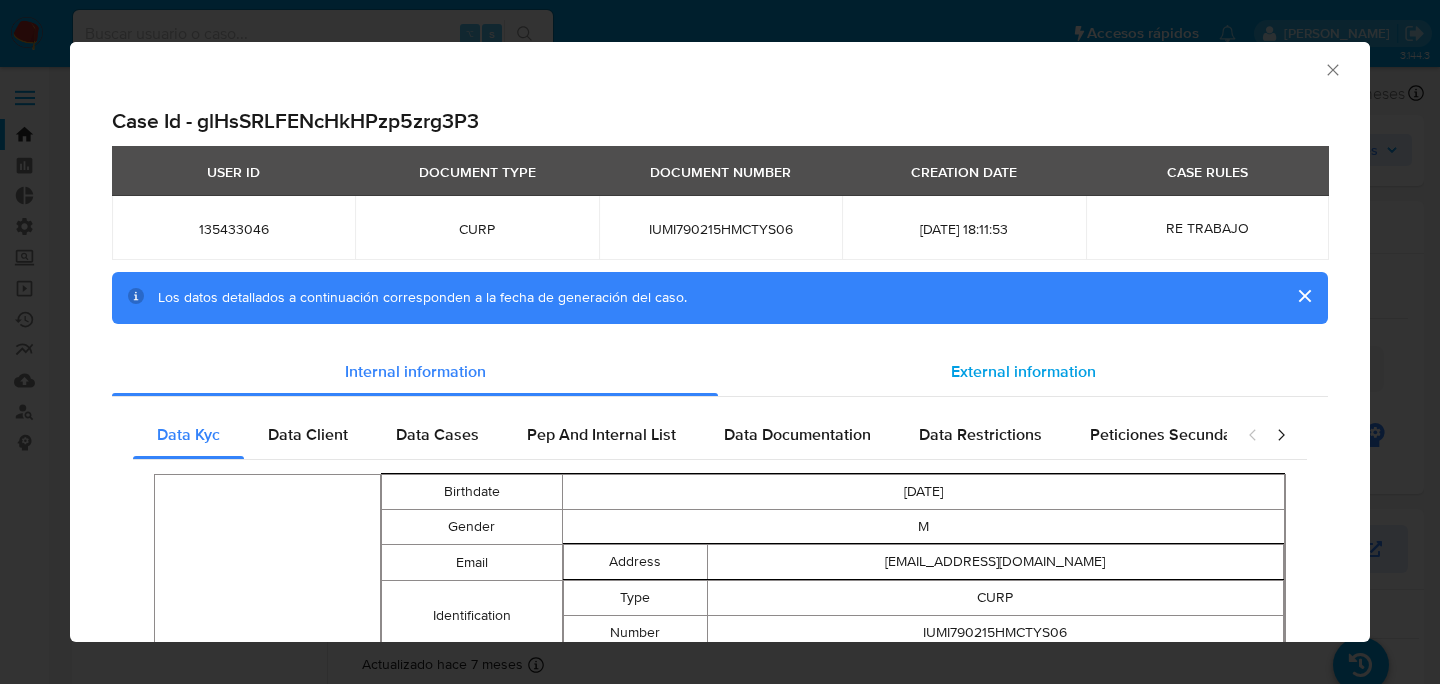 click on "External information" at bounding box center (1023, 372) 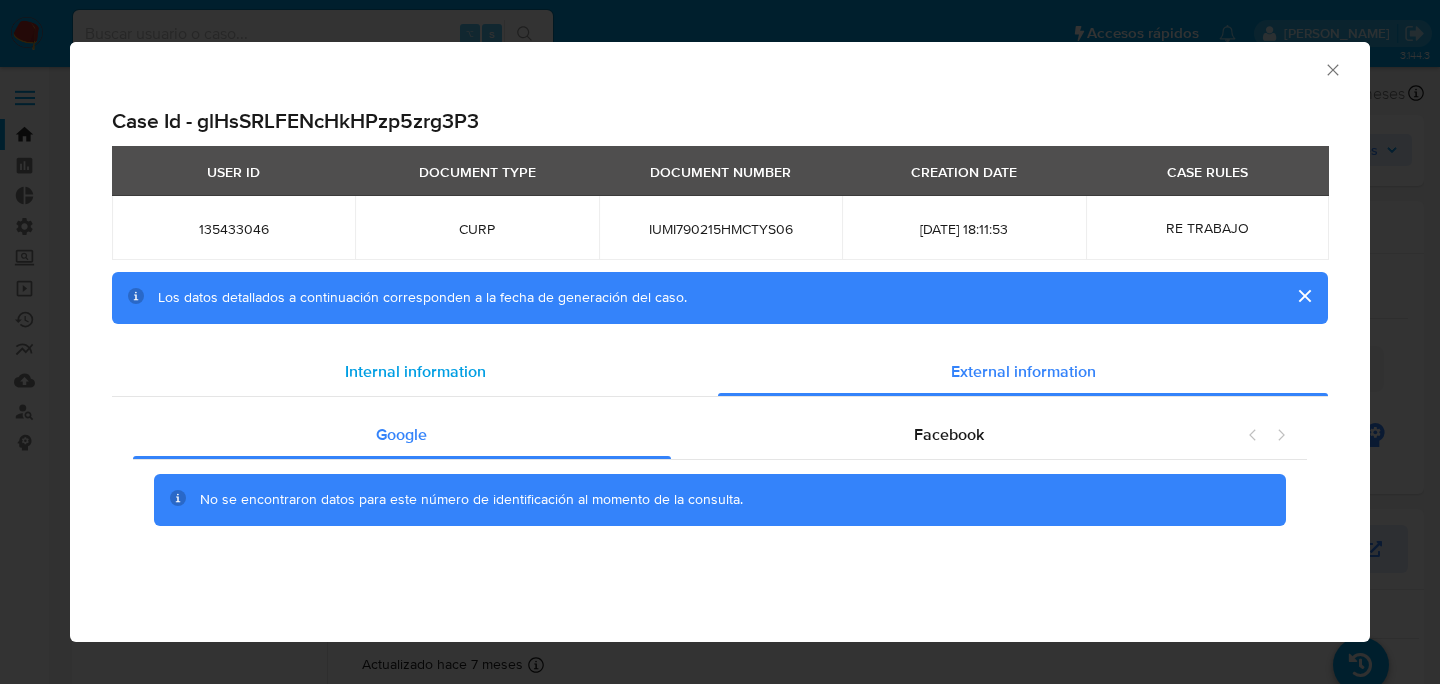 click on "Internal information" at bounding box center [415, 372] 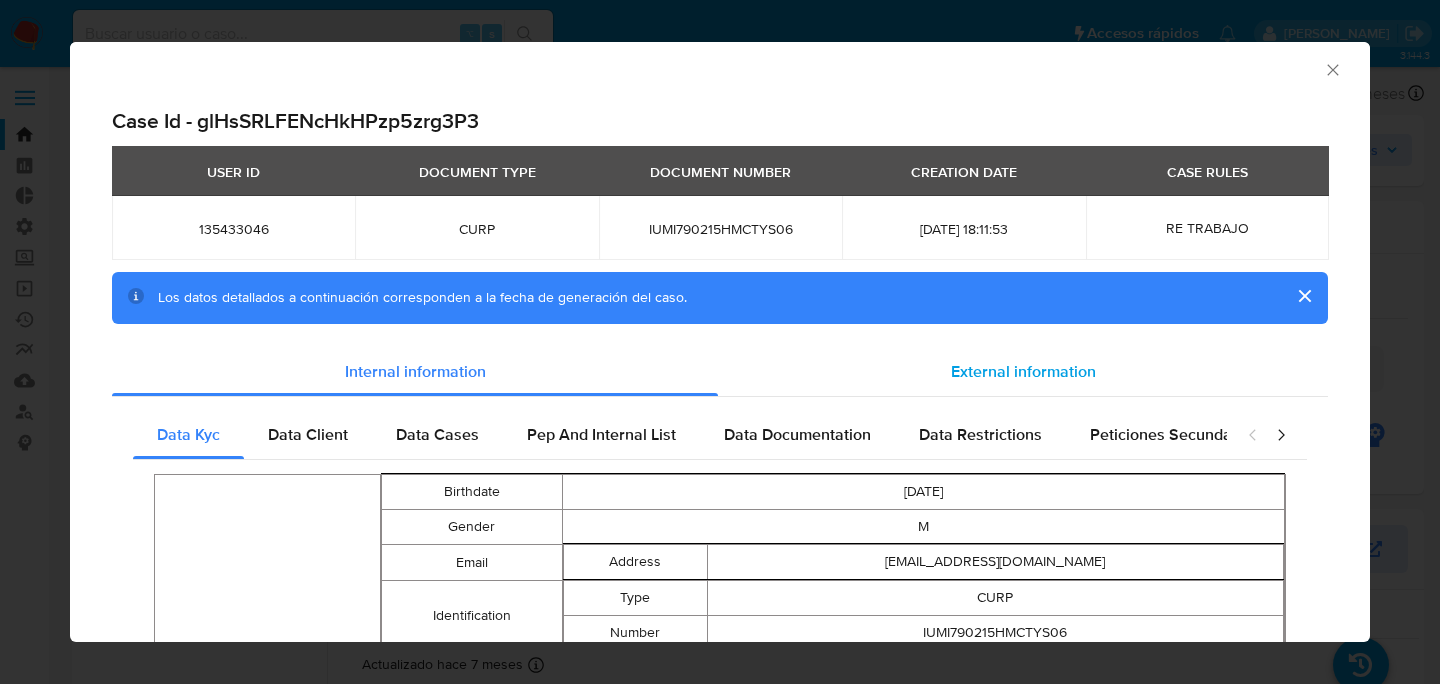 click on "External information" at bounding box center [1023, 372] 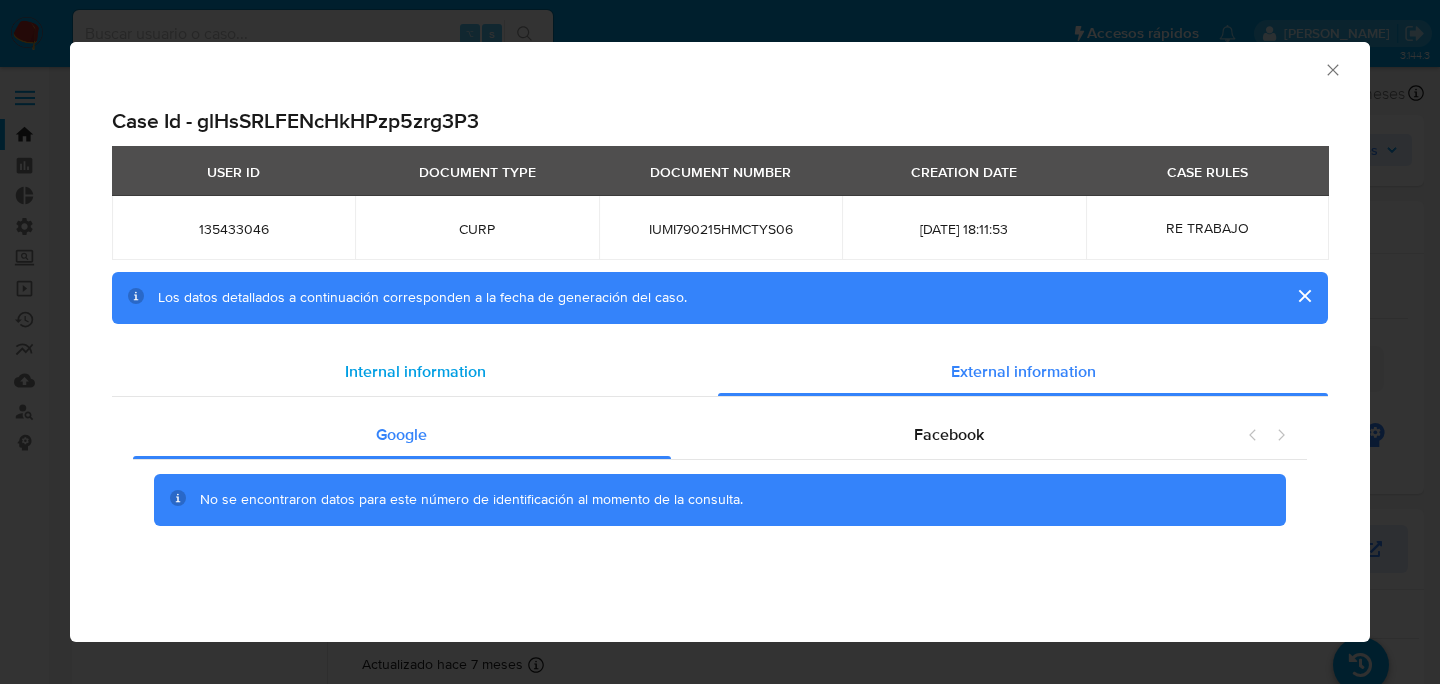 click on "Internal information" at bounding box center [415, 372] 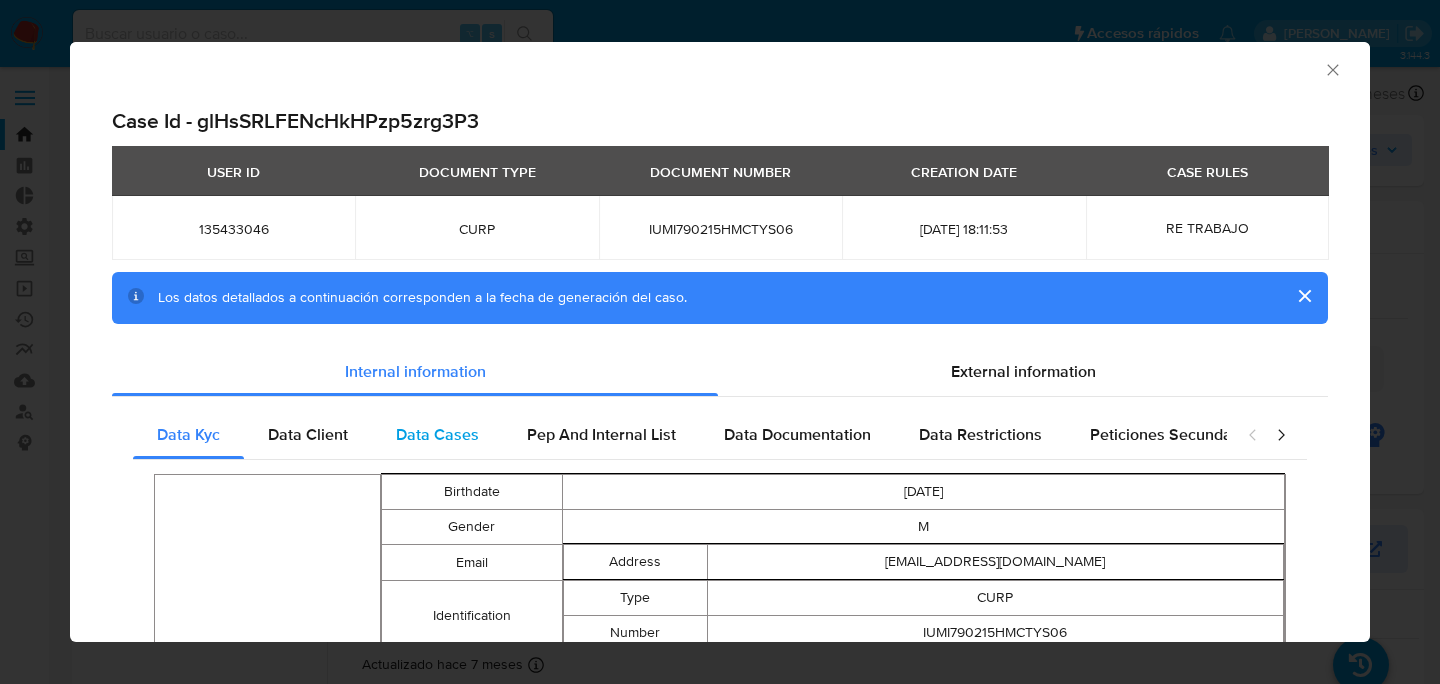 click on "Data Cases" at bounding box center (437, 435) 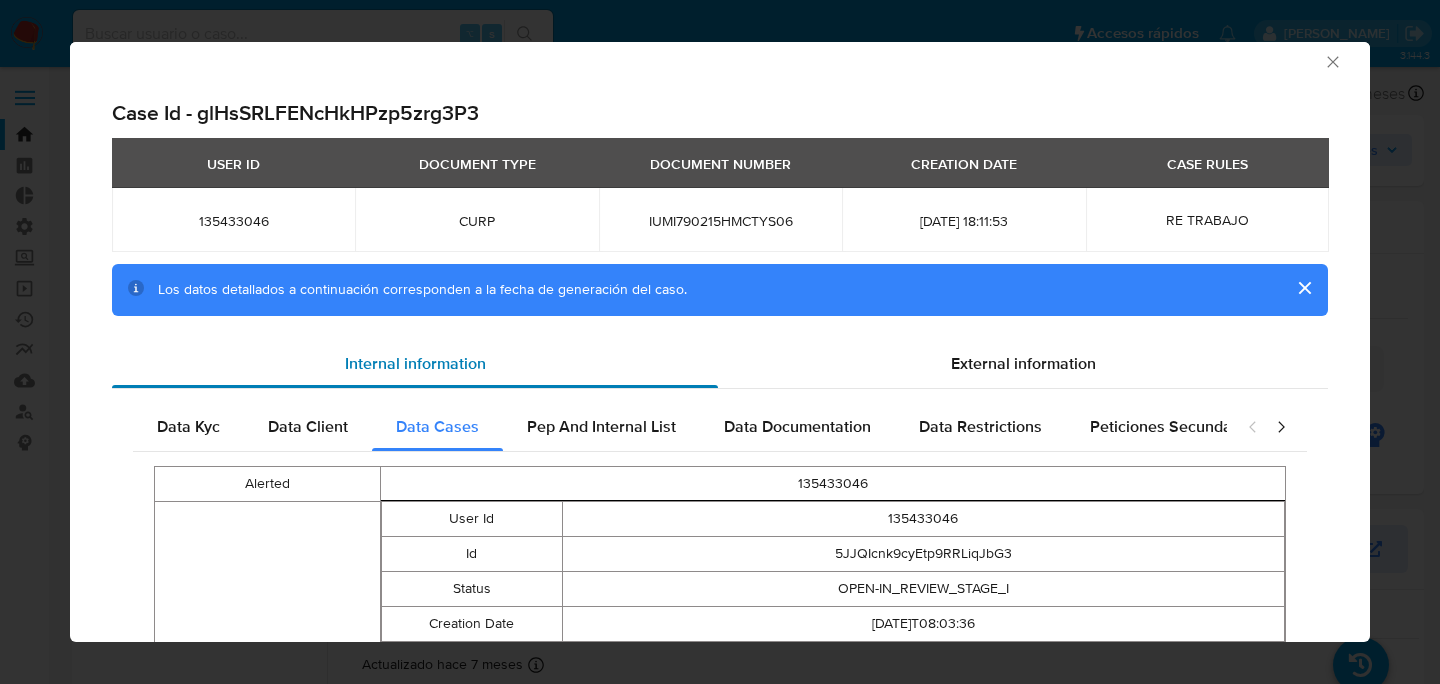 scroll, scrollTop: 0, scrollLeft: 0, axis: both 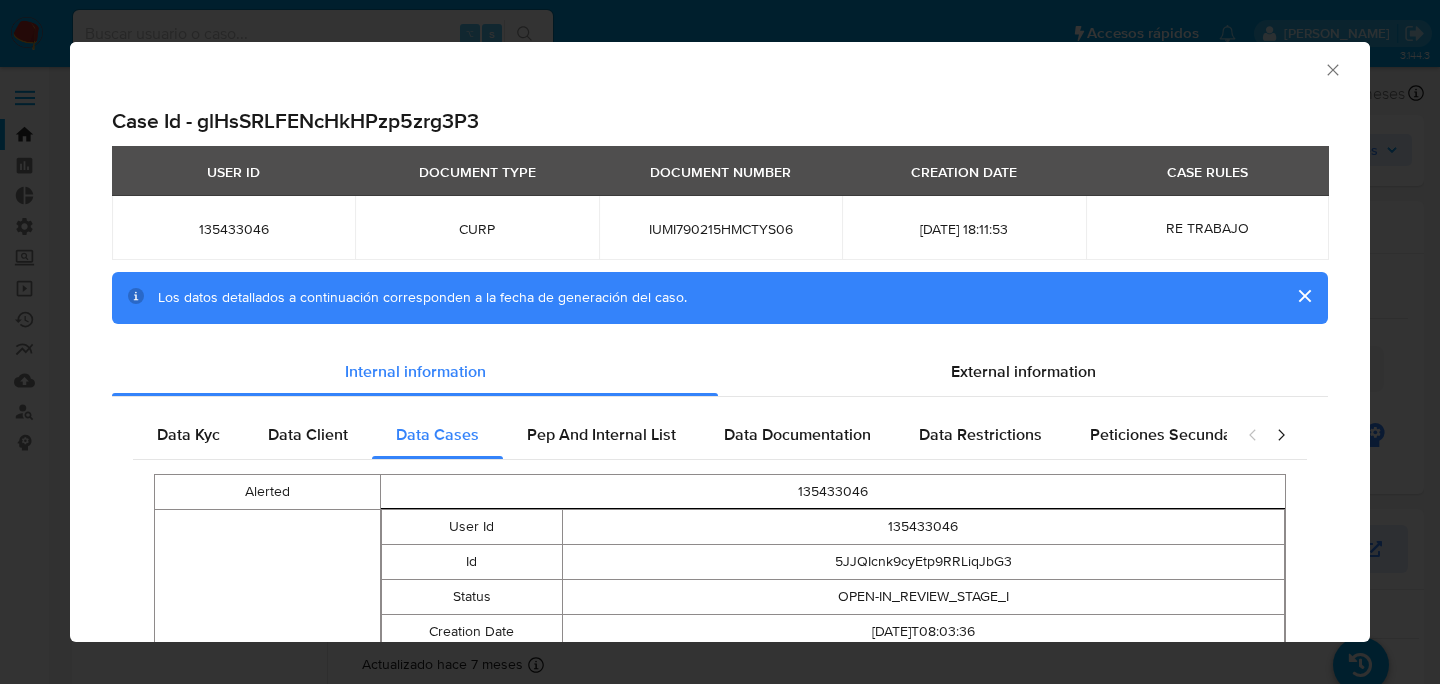 click on "Case Id - glHsSRLFENcHkHPzp5zrg3P3" at bounding box center (720, 121) 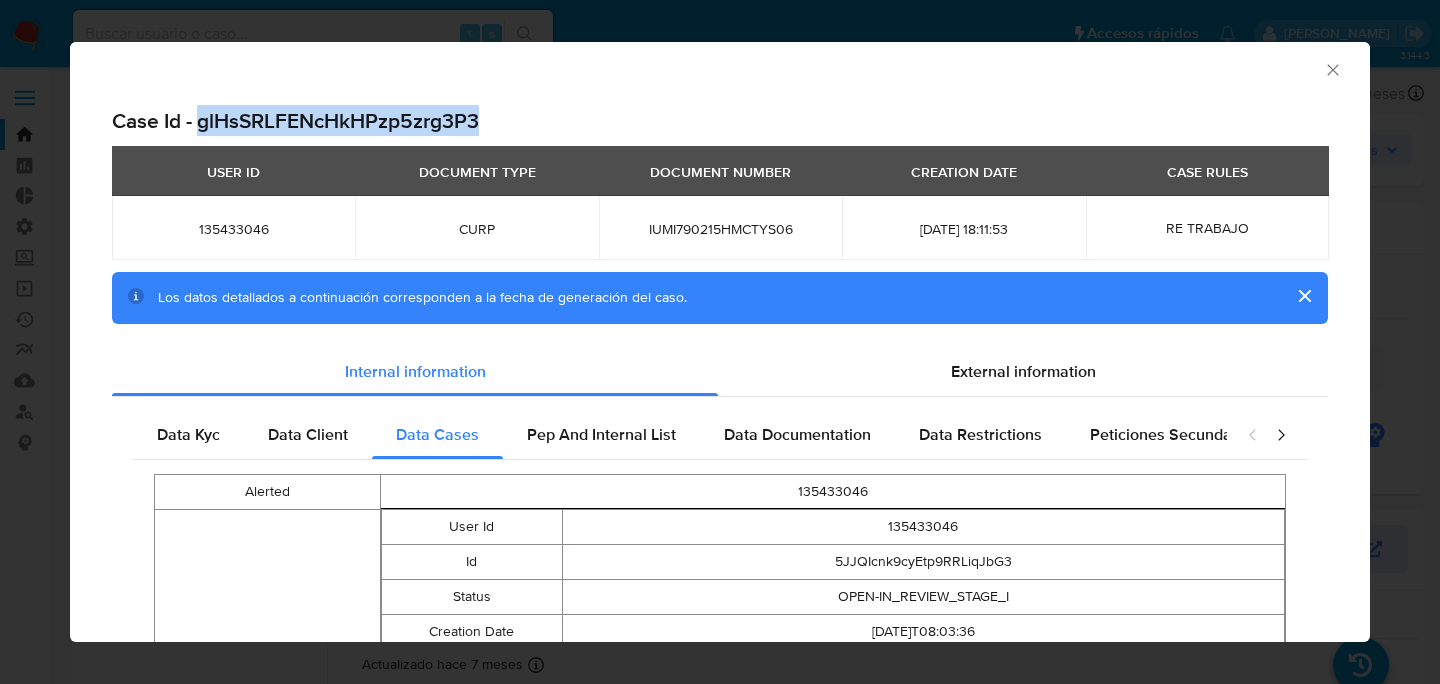 click on "Case Id - glHsSRLFENcHkHPzp5zrg3P3" at bounding box center (720, 121) 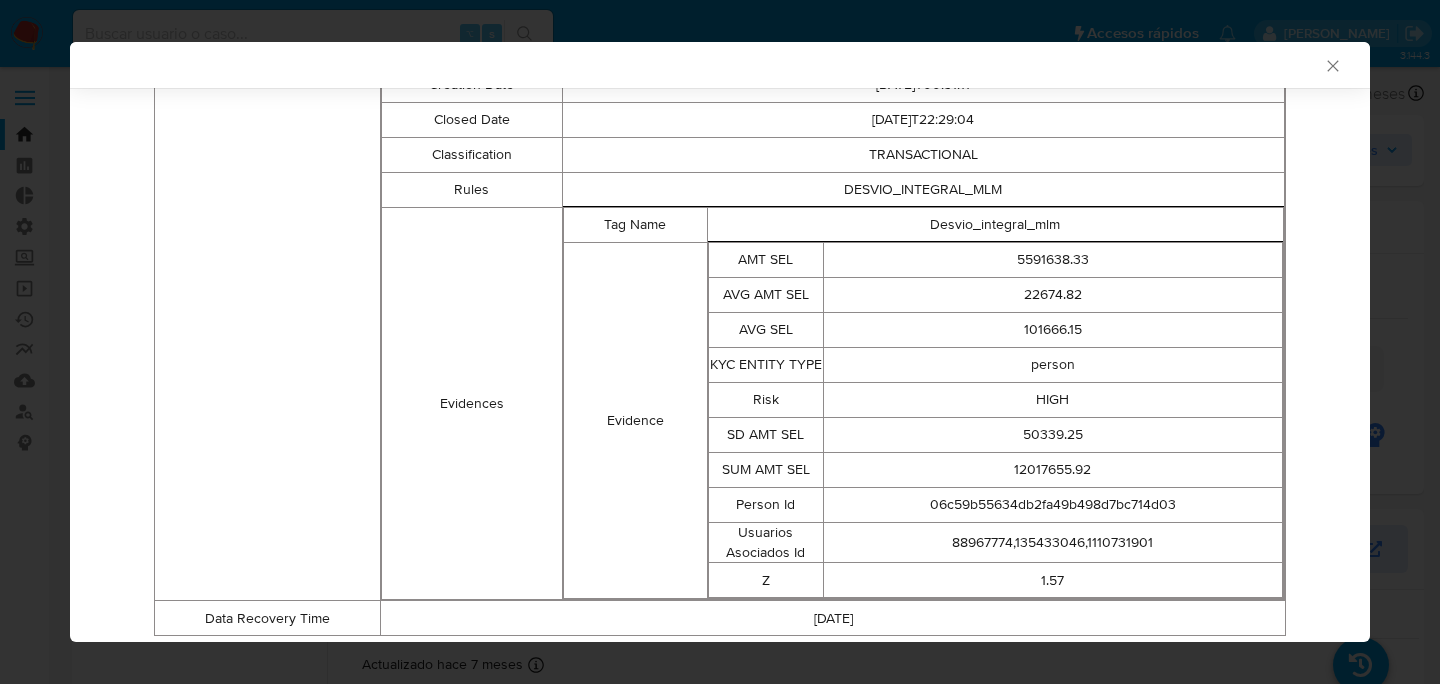scroll, scrollTop: 1027, scrollLeft: 0, axis: vertical 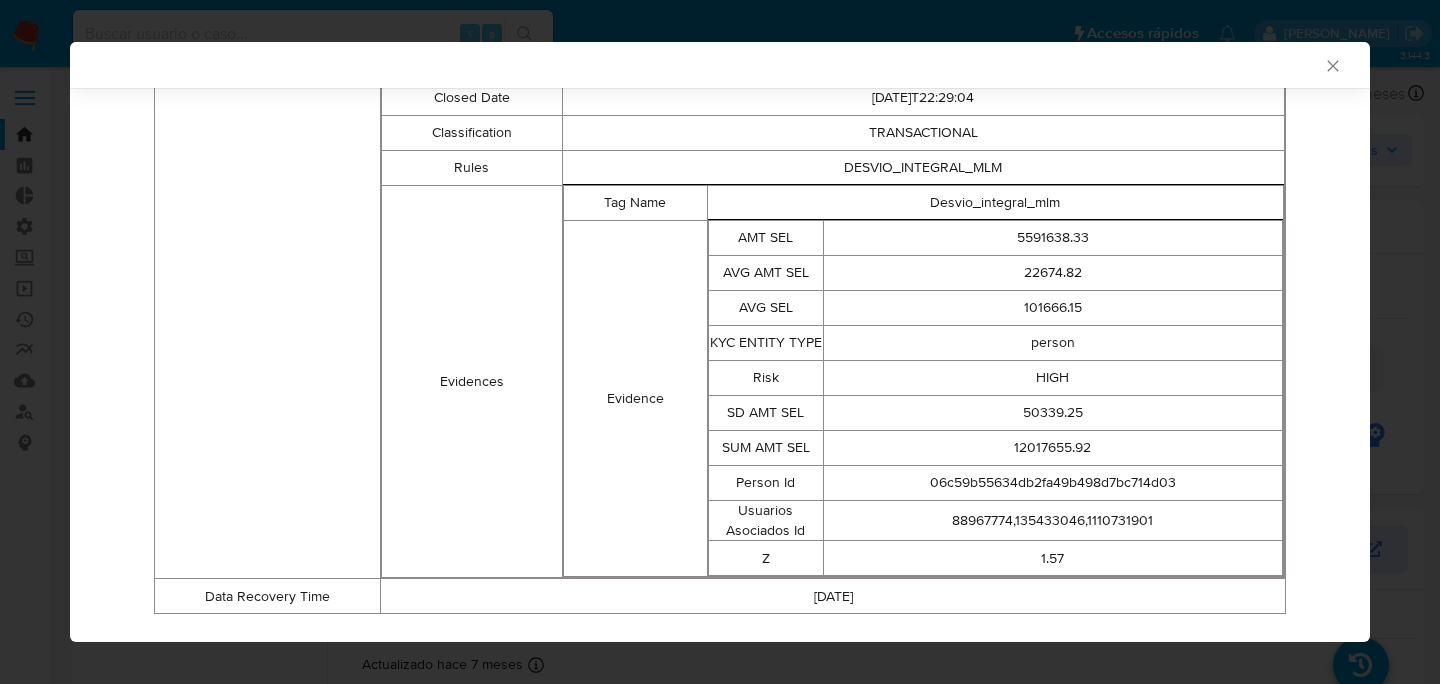 click on "88967774,135433046,1110731901" at bounding box center (1052, 521) 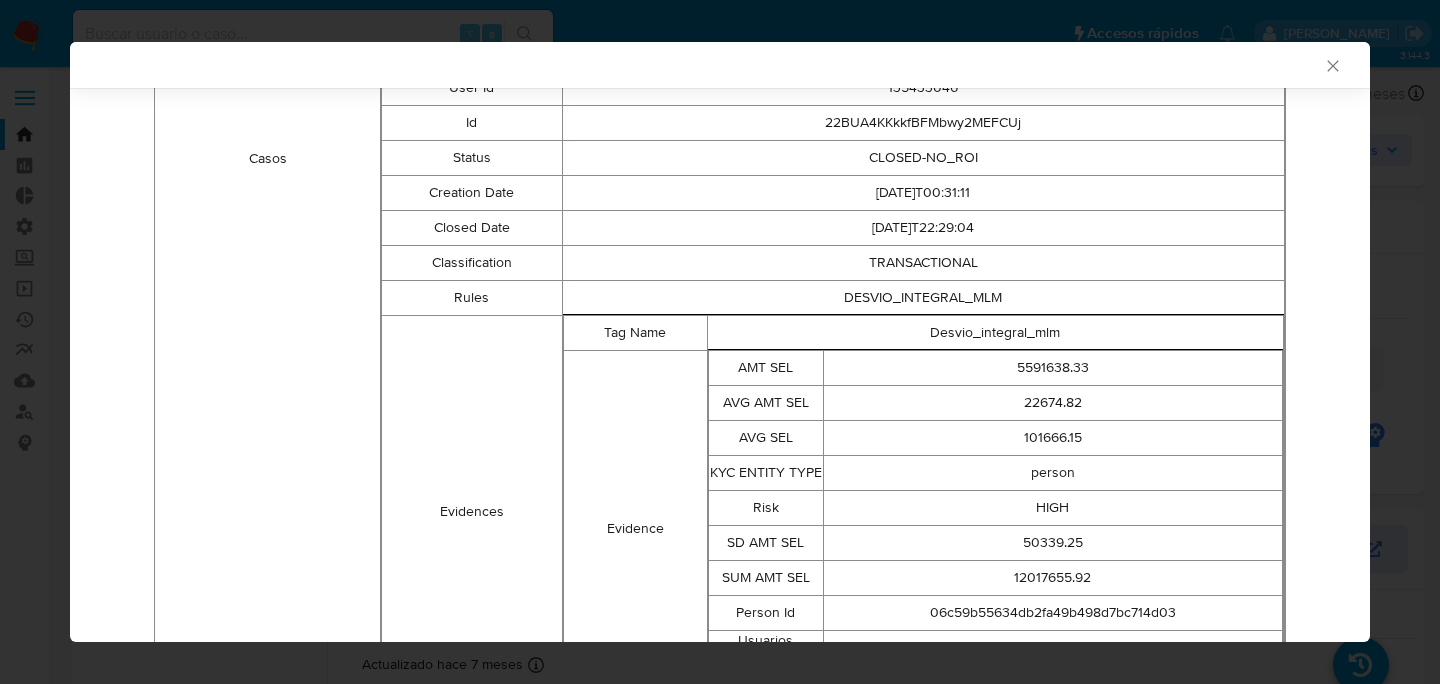 scroll, scrollTop: 0, scrollLeft: 0, axis: both 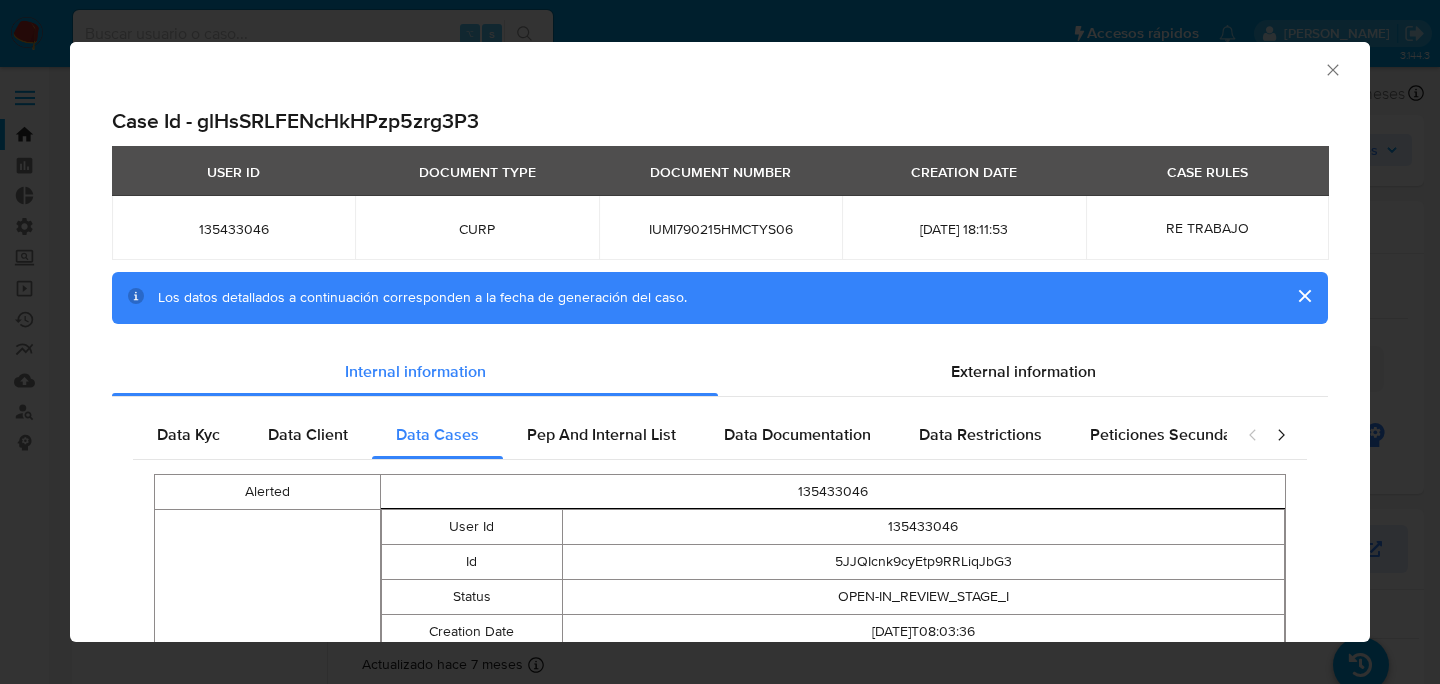 click on "Case Id - glHsSRLFENcHkHPzp5zrg3P3" at bounding box center [720, 121] 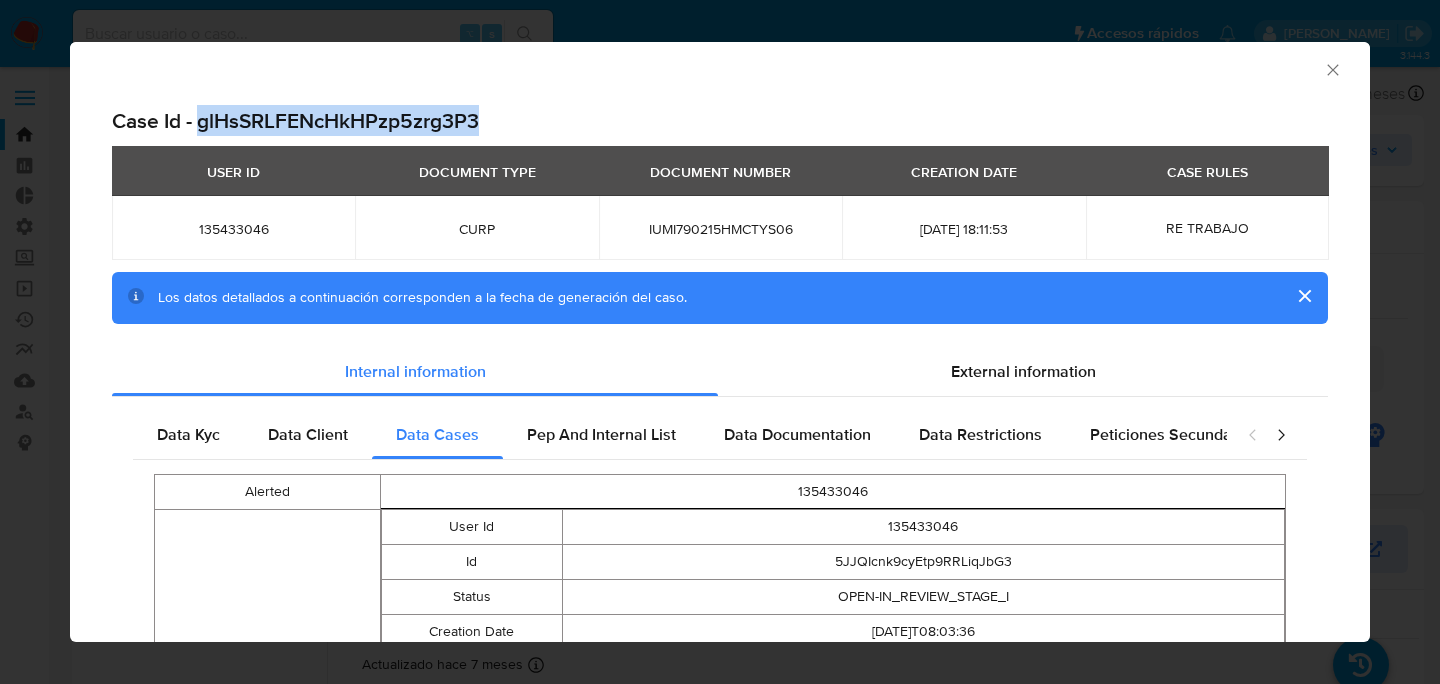 click on "Case Id - glHsSRLFENcHkHPzp5zrg3P3" at bounding box center [720, 121] 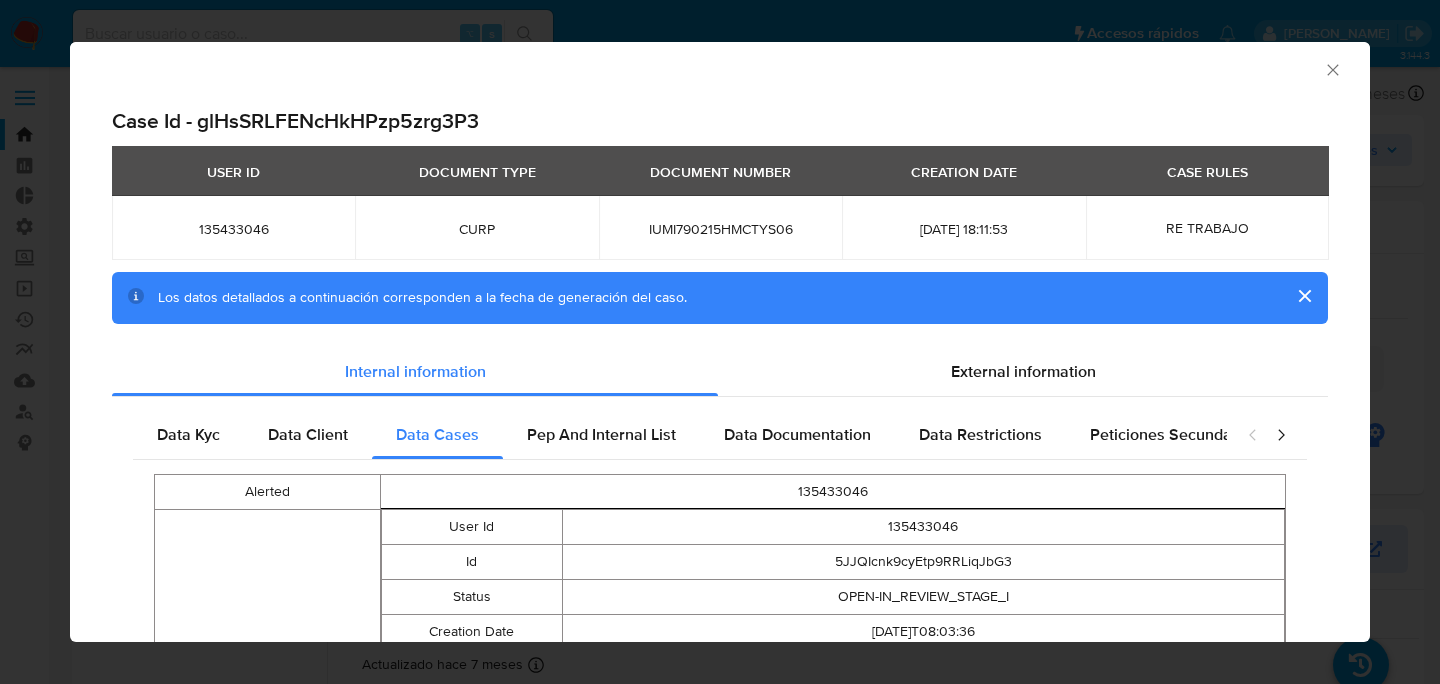 click on "Case Id - glHsSRLFENcHkHPzp5zrg3P3" at bounding box center [720, 121] 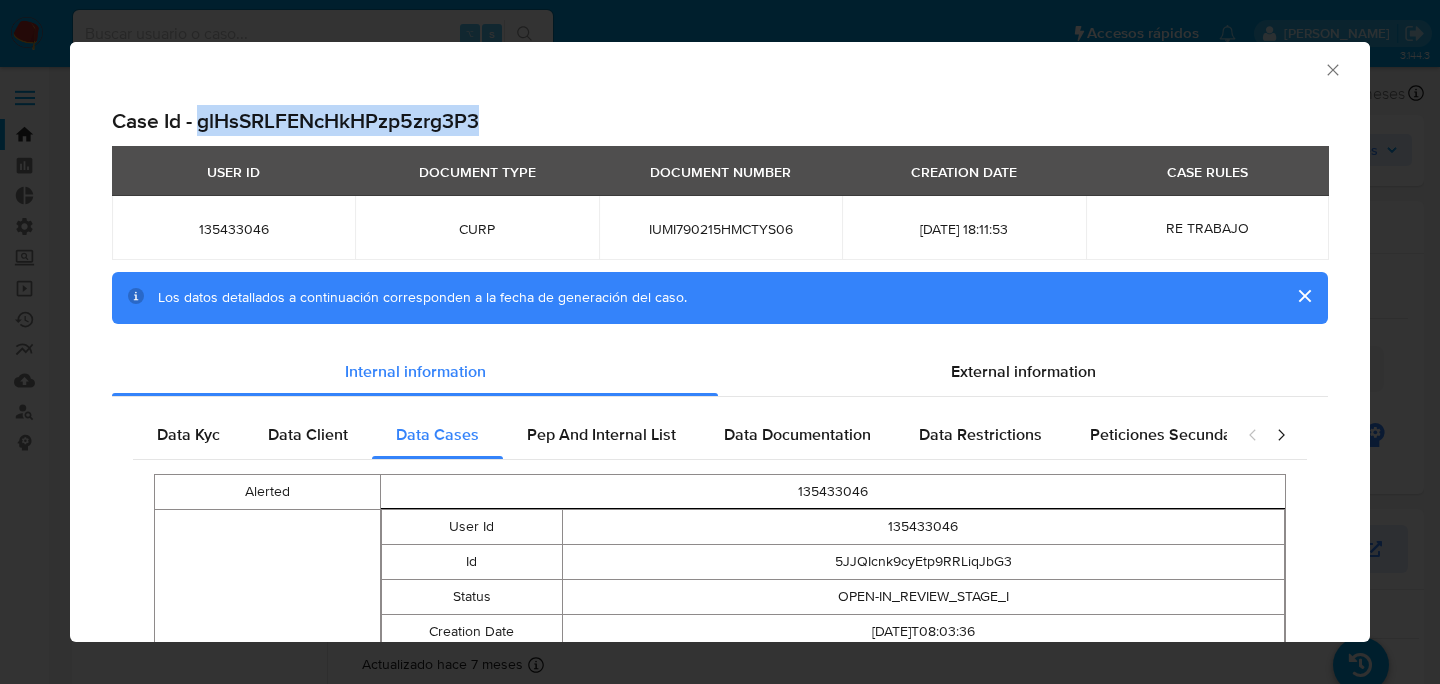 click on "Case Id - glHsSRLFENcHkHPzp5zrg3P3" at bounding box center (720, 121) 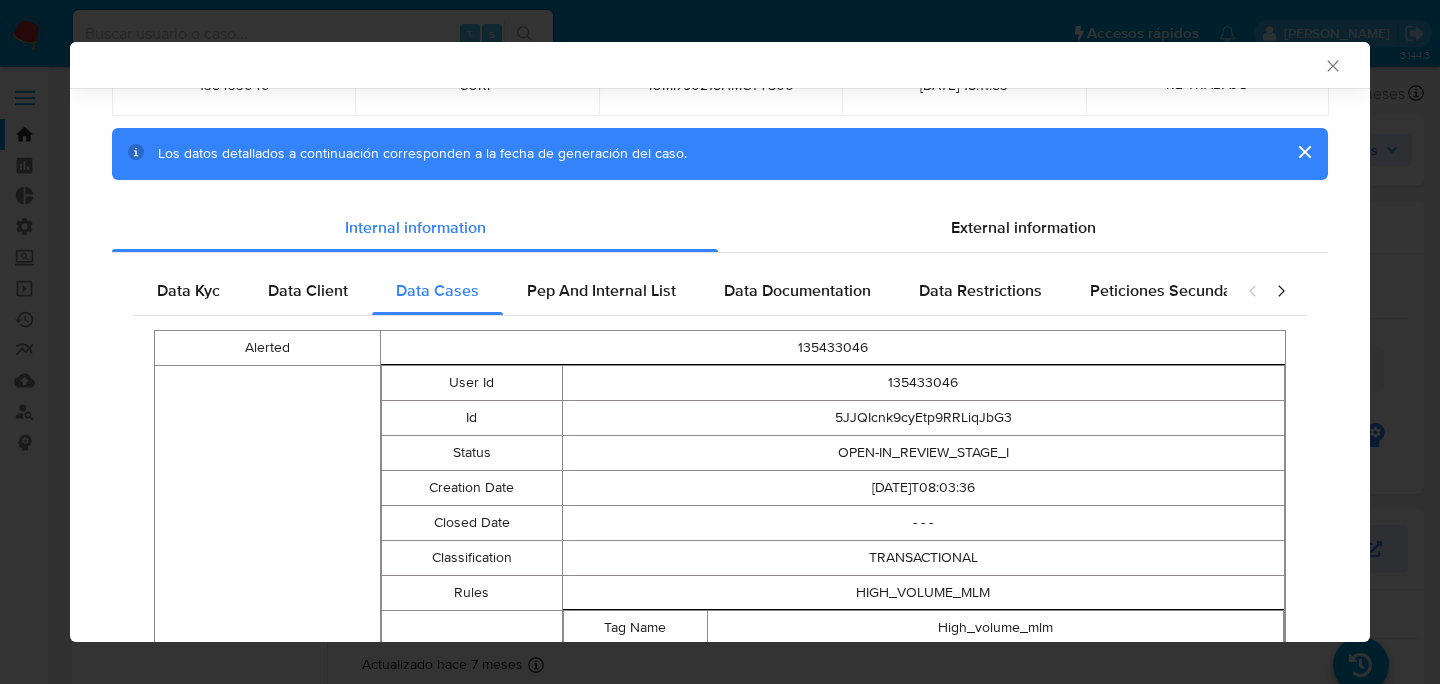 scroll, scrollTop: 543, scrollLeft: 0, axis: vertical 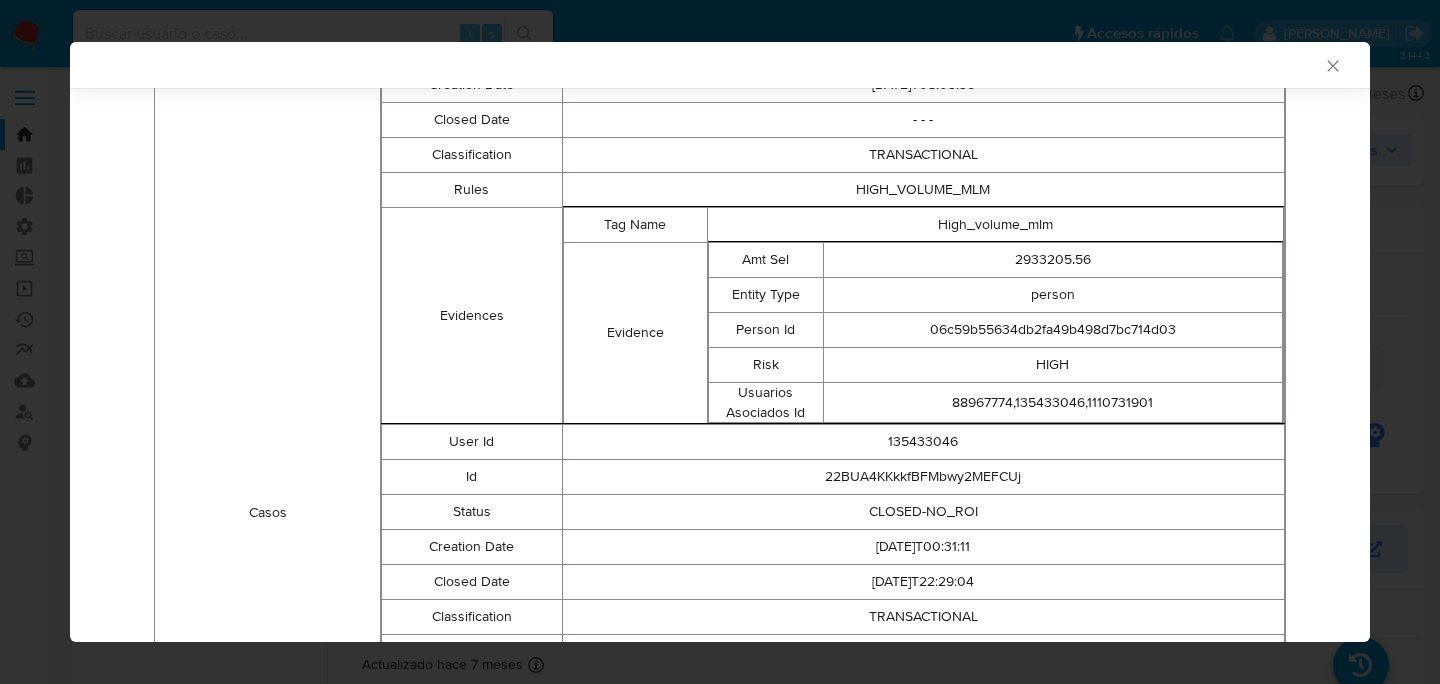 click on "AML Data Collector Case Id - glHsSRLFENcHkHPzp5zrg3P3 USER ID DOCUMENT TYPE DOCUMENT NUMBER CREATION DATE CASE RULES 135433046 CURP IUMI790215HMCTYS06 [DATE] 18:11:53 RE TRABAJO Los datos detallados a continuación corresponden a la fecha de generación del caso. Internal information External information Data Kyc Data Client Data Cases Pep And Internal List Data Documentation Data Restrictions Peticiones Secundarias Data Minority Alerted 135433046 Casos User Id 135433046 Id 5JJQIcnk9cyEtp9RRLiqJbG3 Status OPEN-IN_REVIEW_STAGE_I Creation Date [DATE]T08:03:36 Closed Date - - - Classification TRANSACTIONAL Rules HIGH_VOLUME_MLM Evidences Tag Name High_volume_mlm Evidence Amt Sel 2933205.56 Entity Type person Person Id 06c59b55634db2fa49b498d7bc714d03 Risk HIGH Usuarios Asociados Id 88967774,135433046,1110731901 User Id 135433046 Id 22BUA4KKkkfBFMbwy2MEFCUj Status CLOSED-NO_ROI Creation Date [DATE]T00:31:11 Closed Date [DATE]T22:29:04 Classification TRANSACTIONAL Rules DESVIO_INTEGRAL_MLM Tag Name" at bounding box center [720, 342] 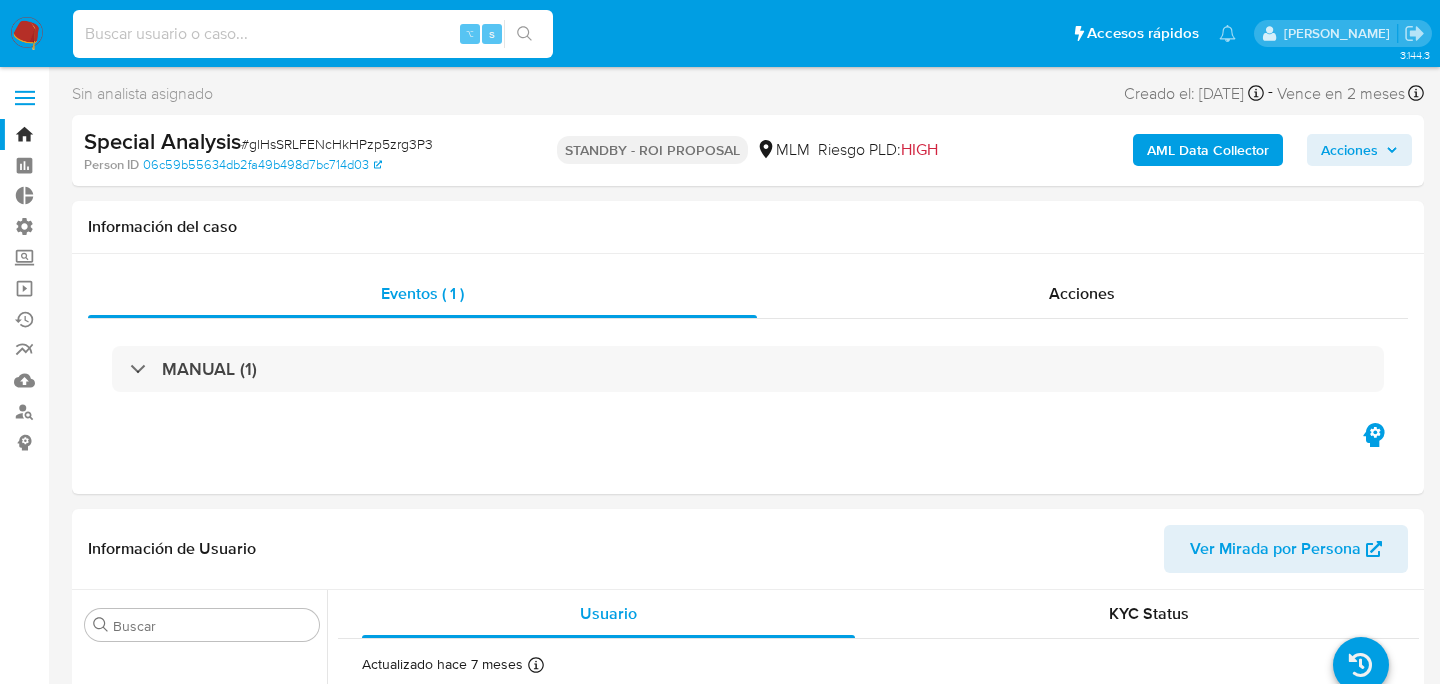 click at bounding box center (313, 34) 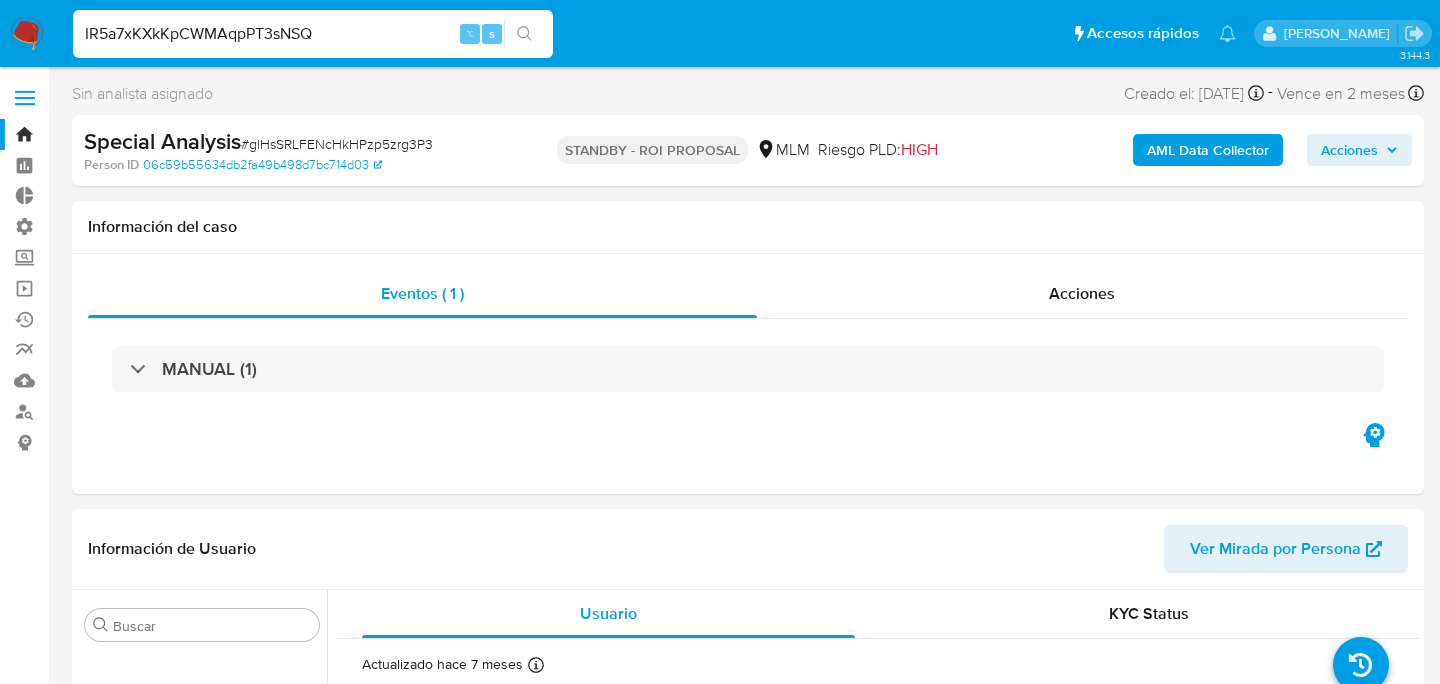 type on "IR5a7xKXkKpCWMAqpPT3sNSQ" 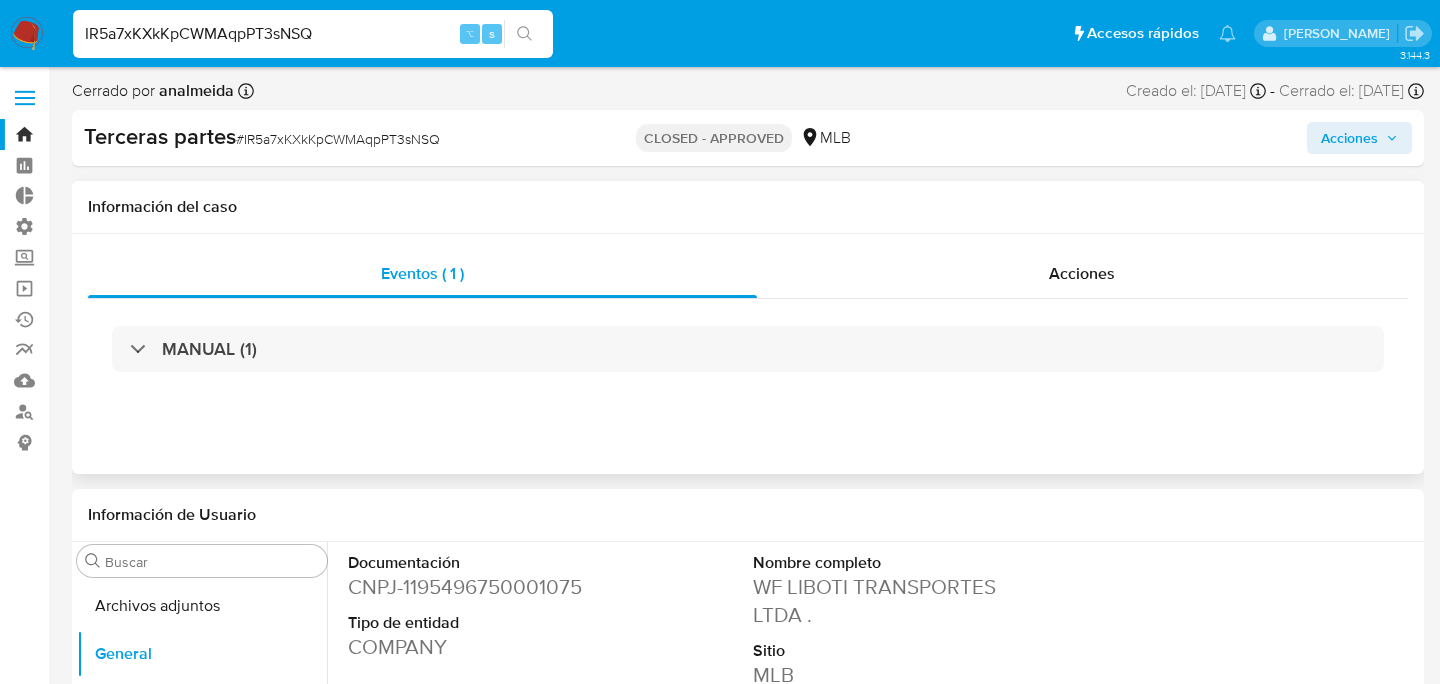 scroll, scrollTop: 240, scrollLeft: 0, axis: vertical 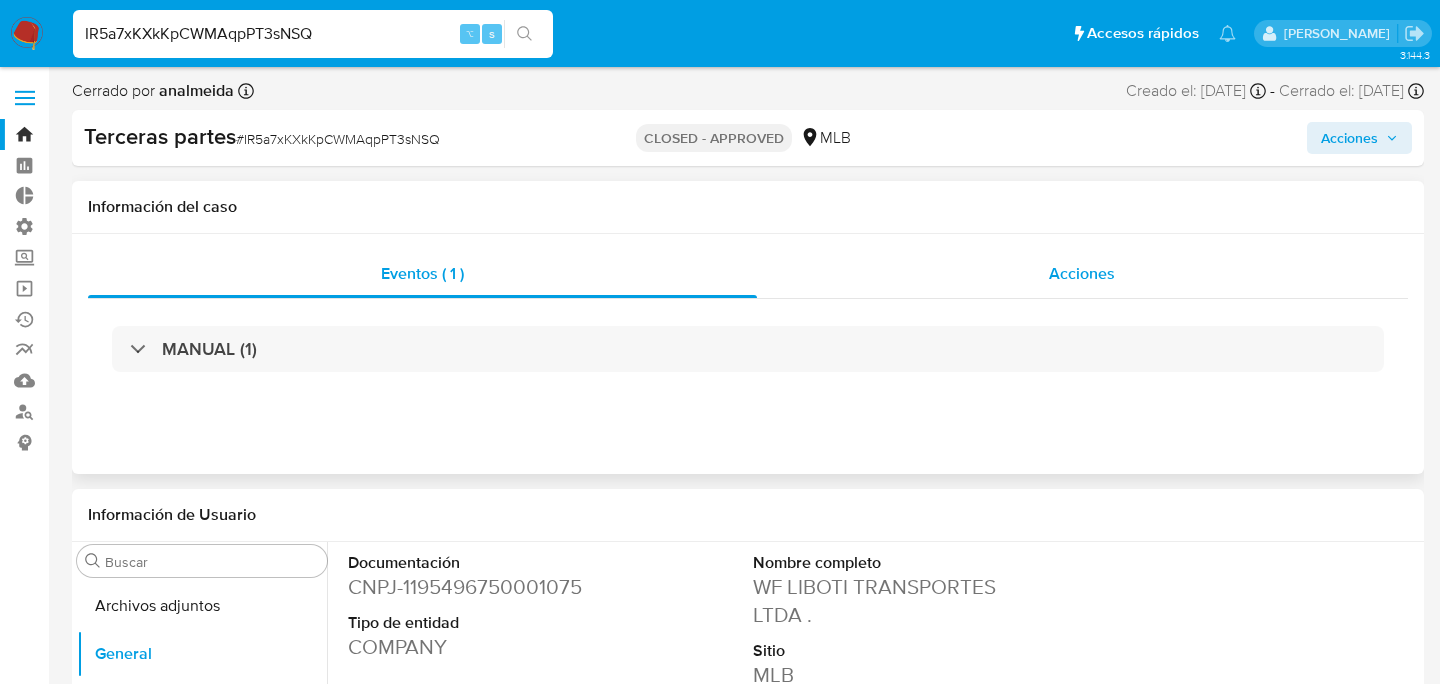 click on "Acciones" at bounding box center (1083, 274) 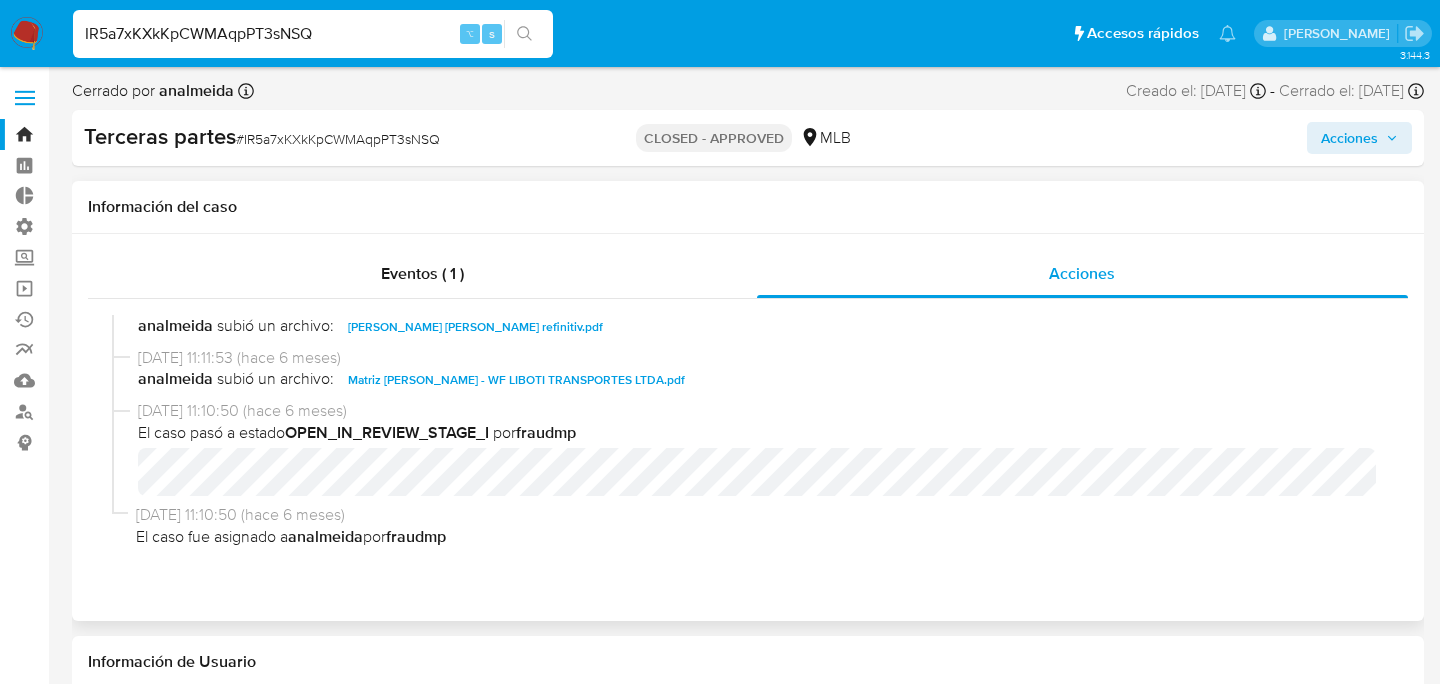 scroll, scrollTop: 0, scrollLeft: 0, axis: both 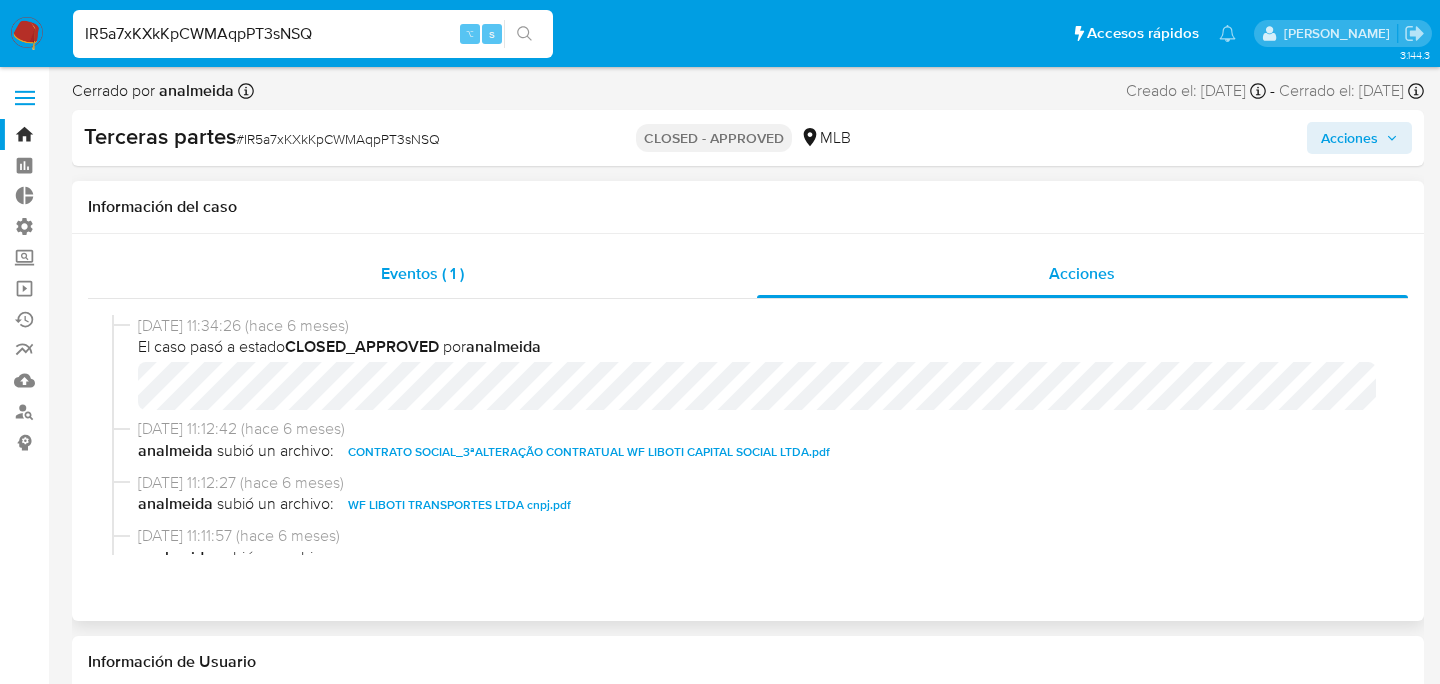 click on "Eventos ( 1 )" at bounding box center (422, 274) 